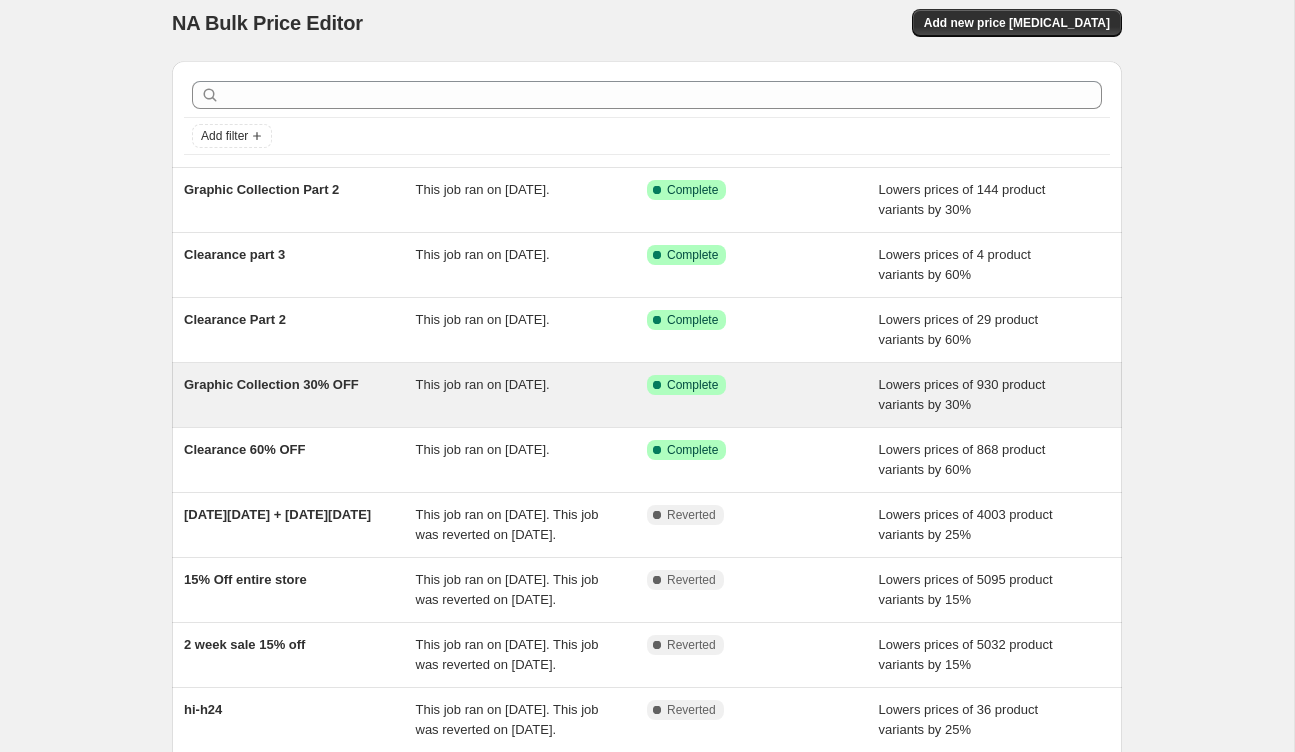scroll, scrollTop: 0, scrollLeft: 0, axis: both 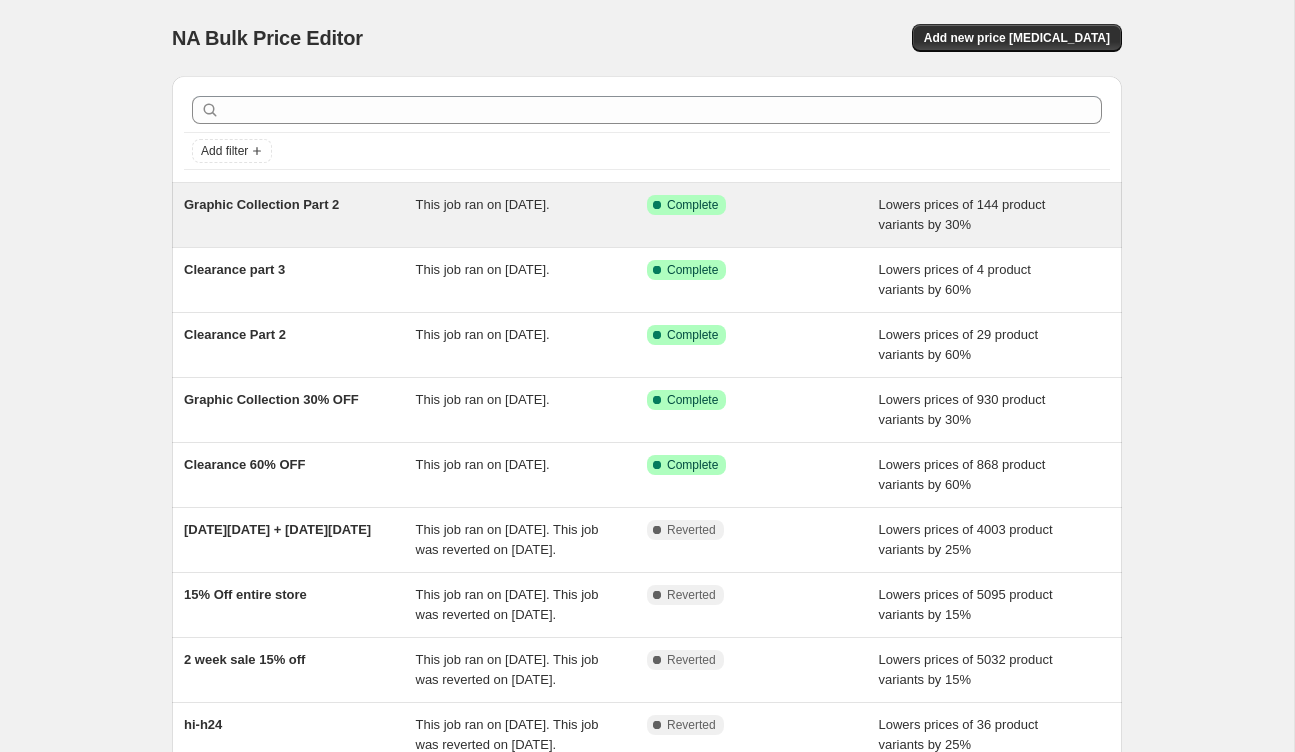 click on "This job ran on [DATE]." at bounding box center (532, 215) 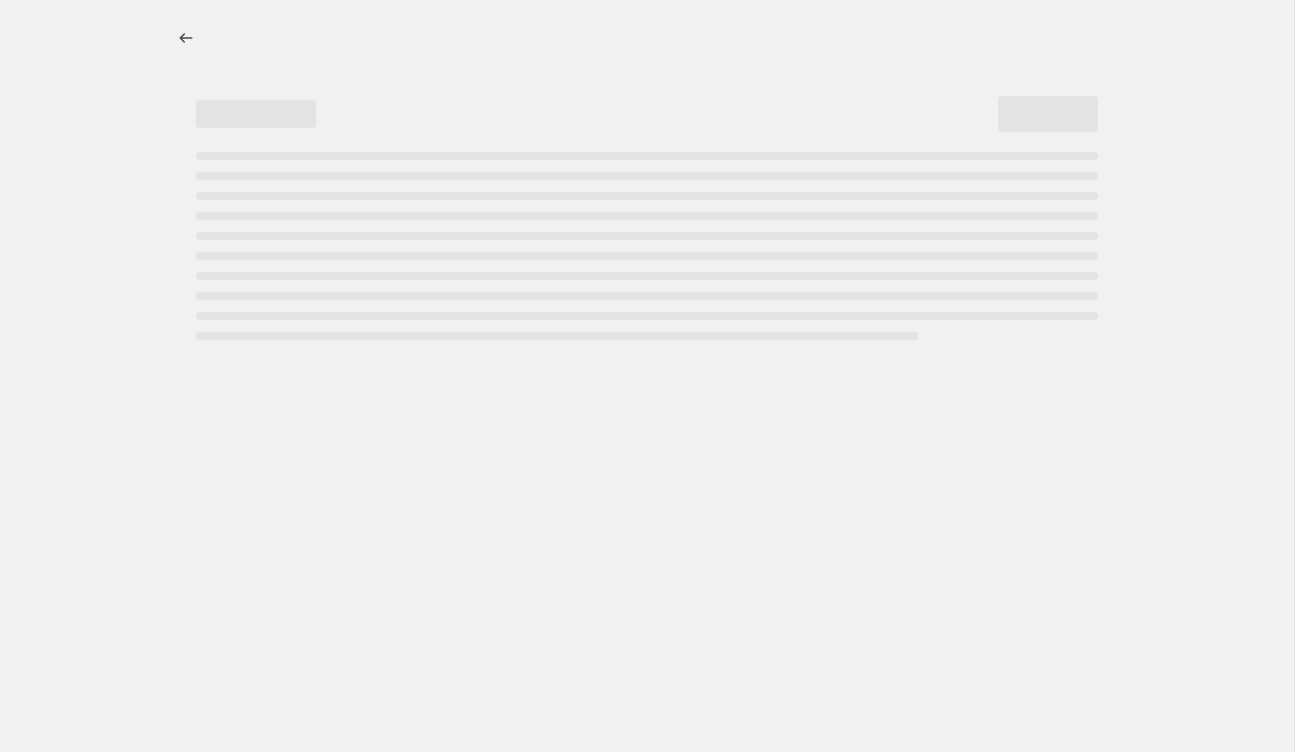 select on "percentage" 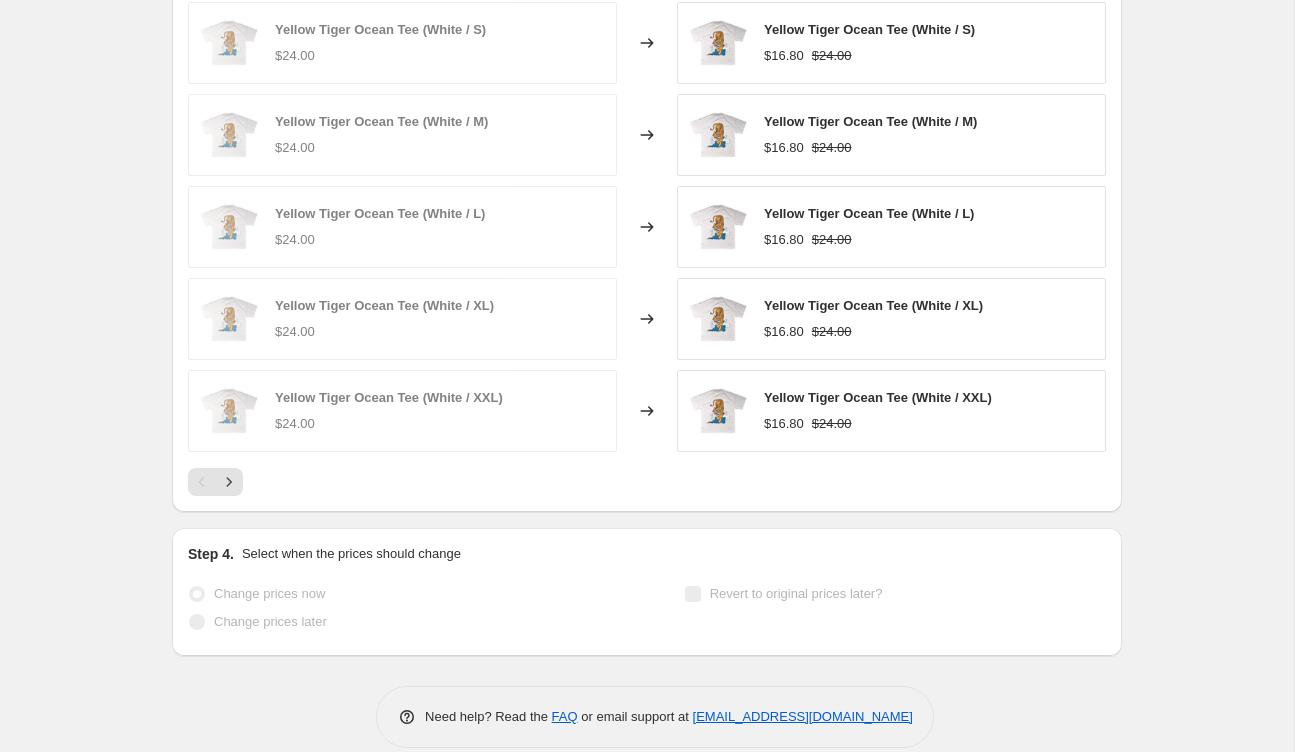 scroll, scrollTop: 0, scrollLeft: 0, axis: both 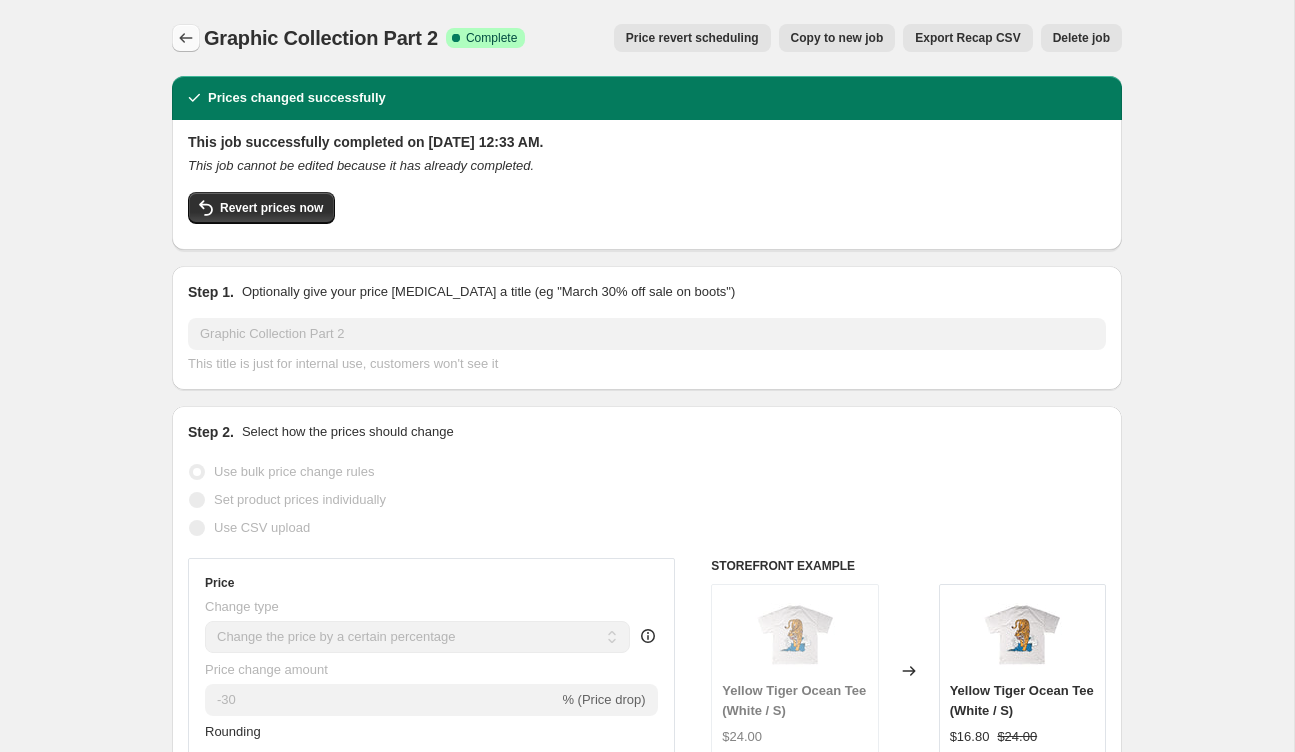 click 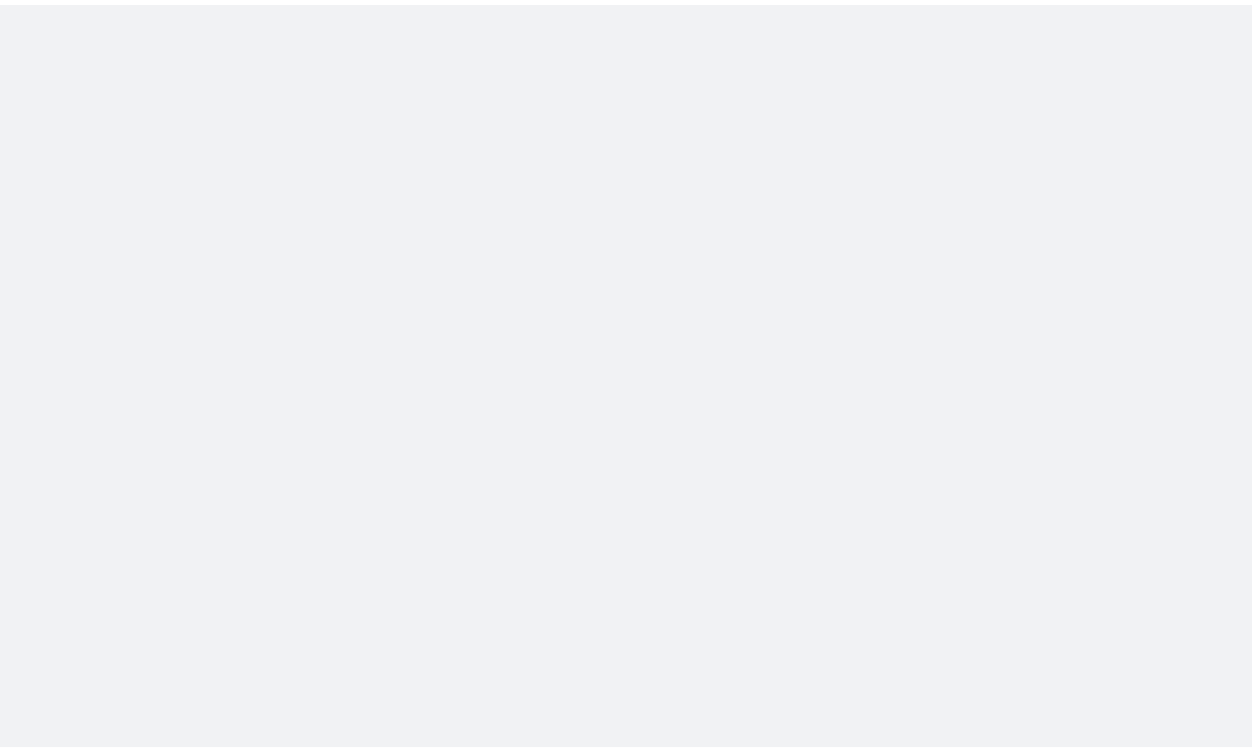 scroll, scrollTop: 0, scrollLeft: 0, axis: both 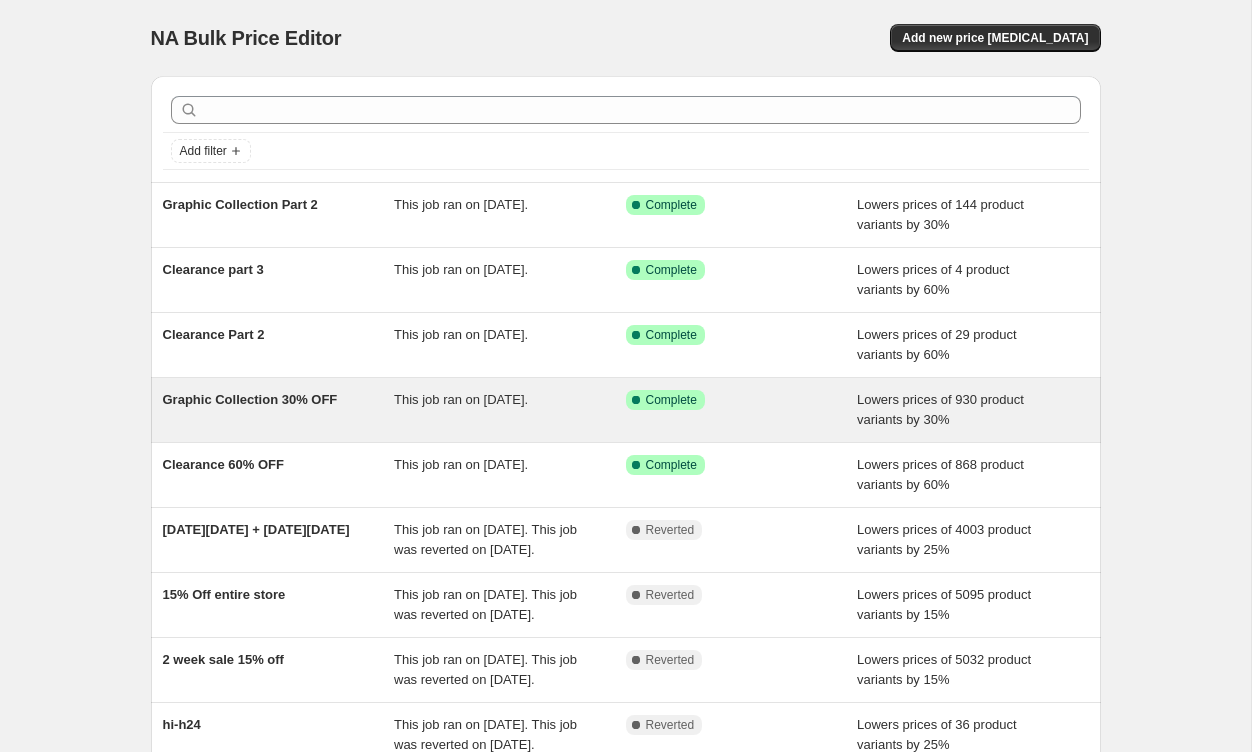 click on "Graphic Collection 30% OFF" at bounding box center (250, 399) 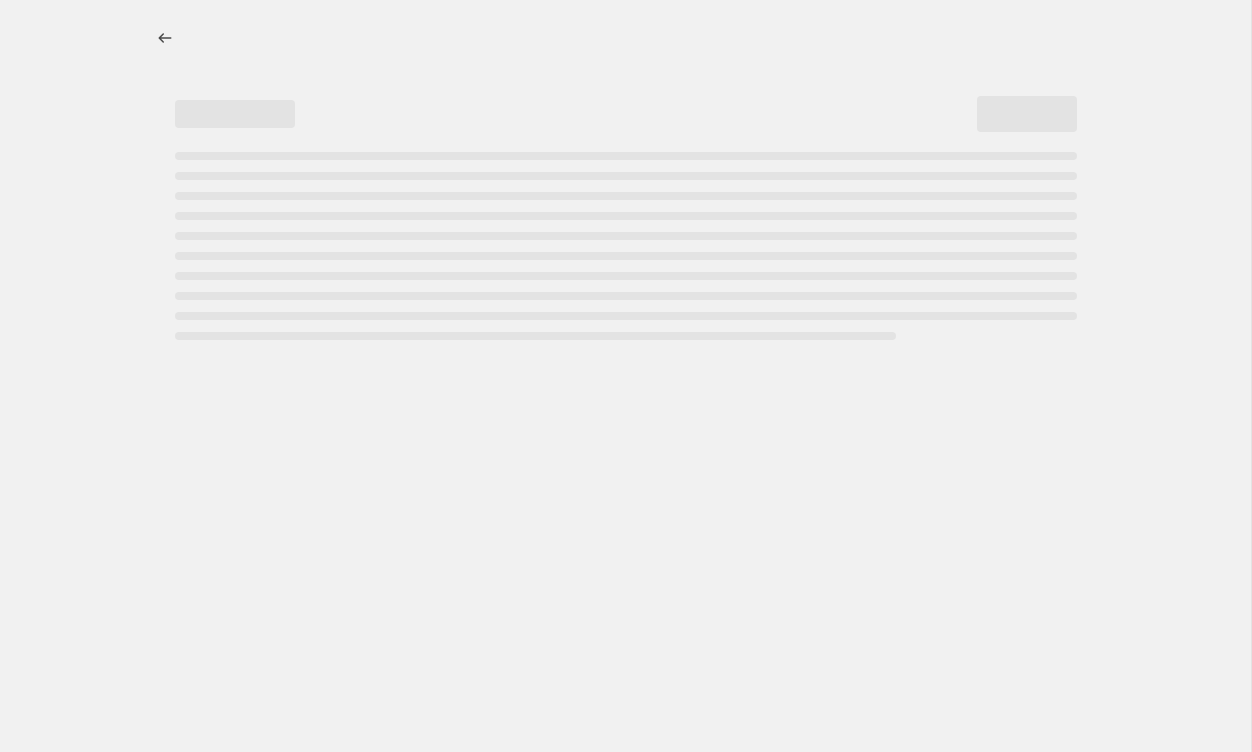 select on "percentage" 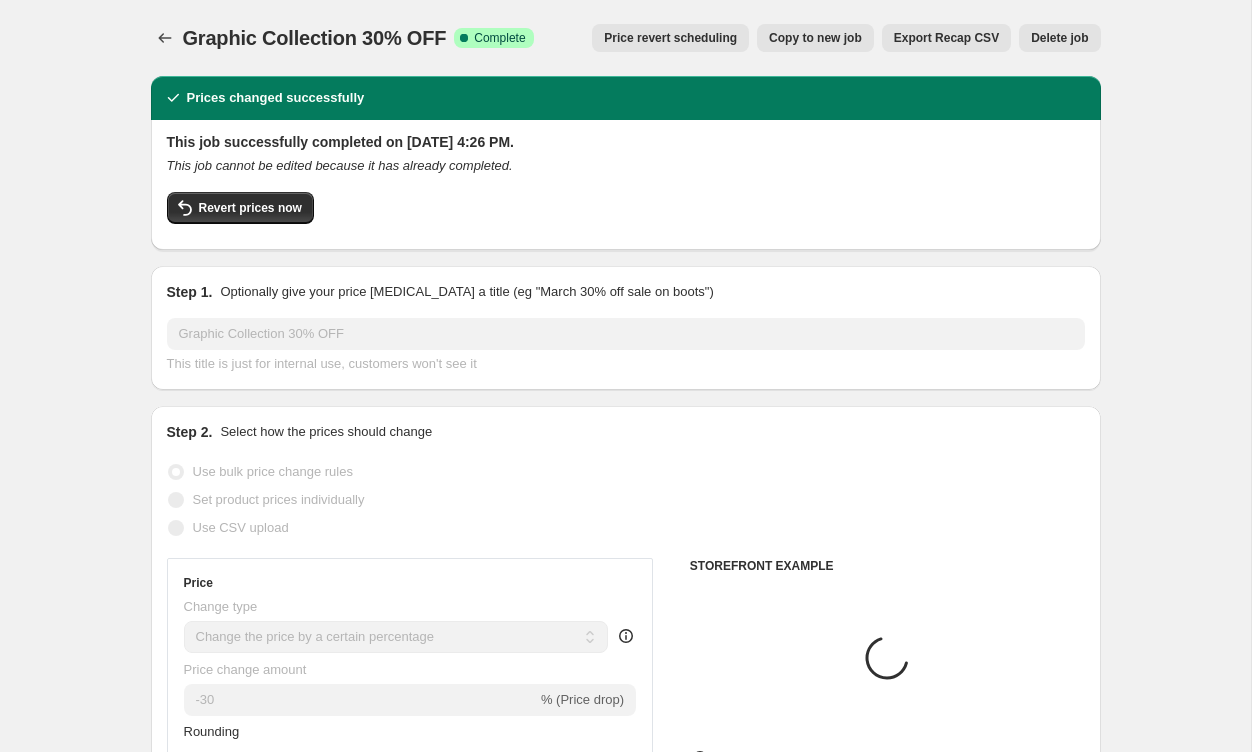 select on "collection" 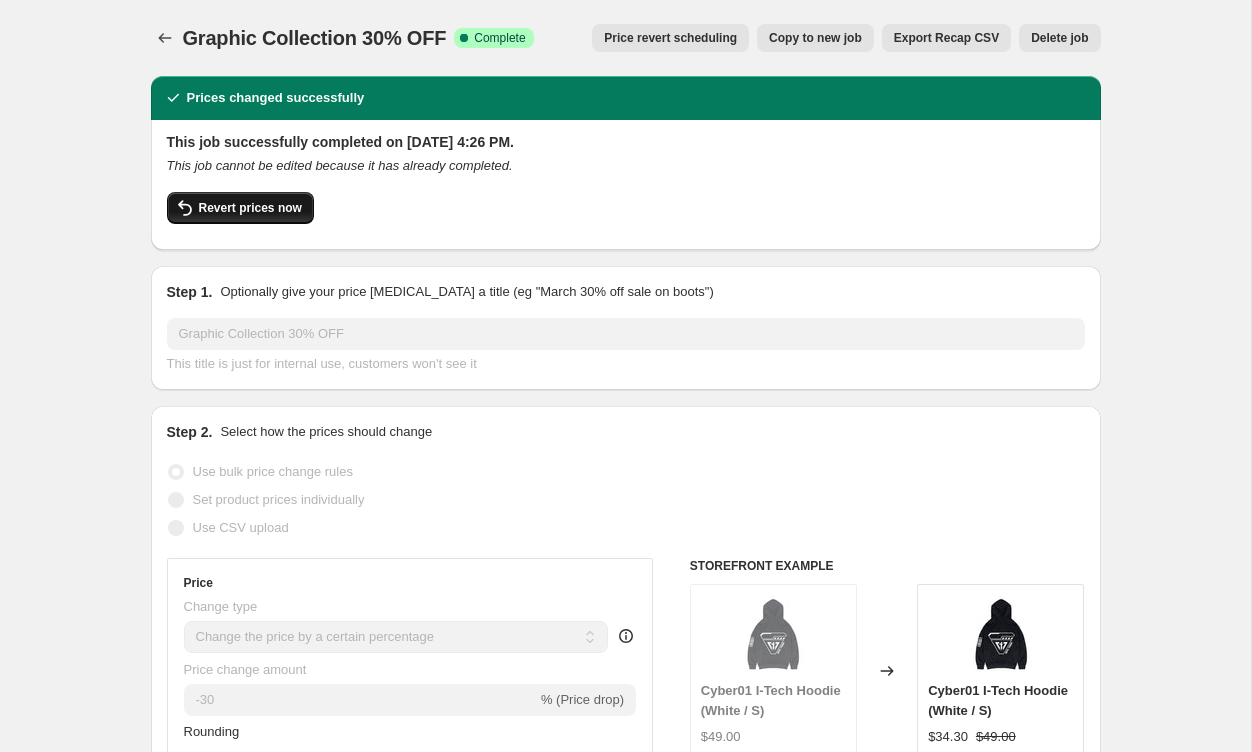 click on "Revert prices now" at bounding box center (250, 208) 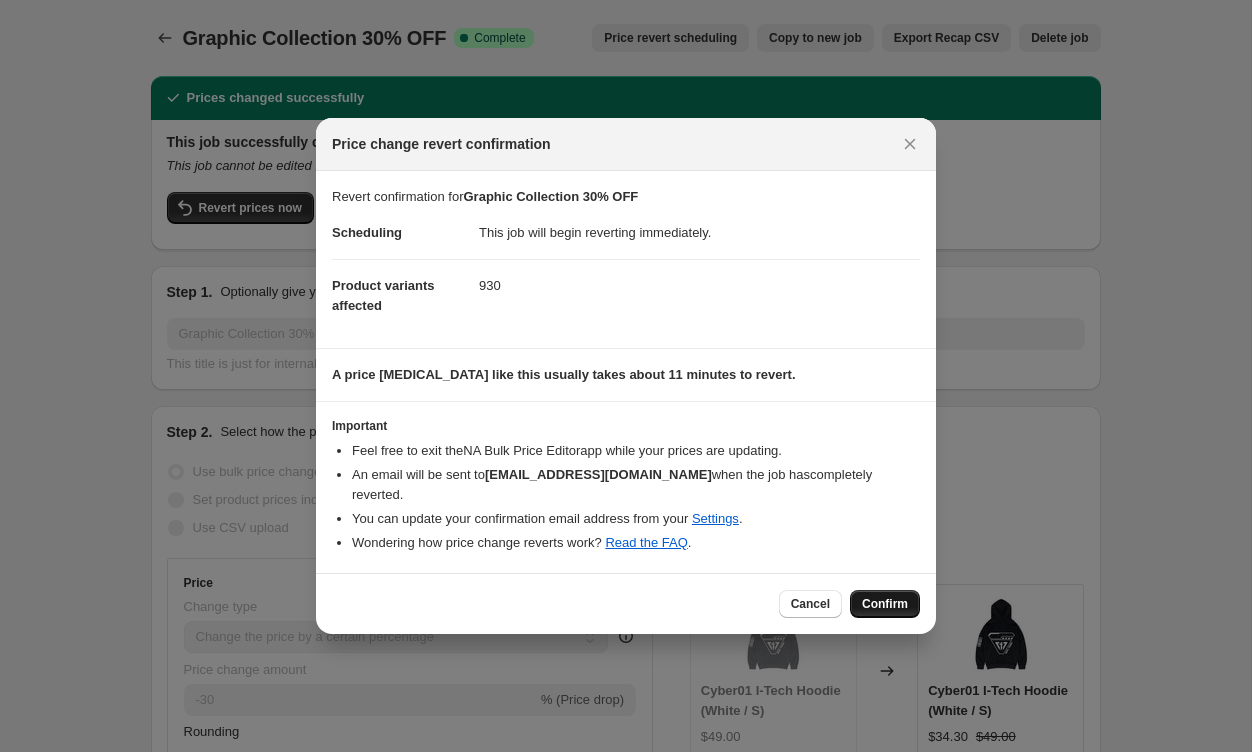click on "Confirm" at bounding box center [885, 604] 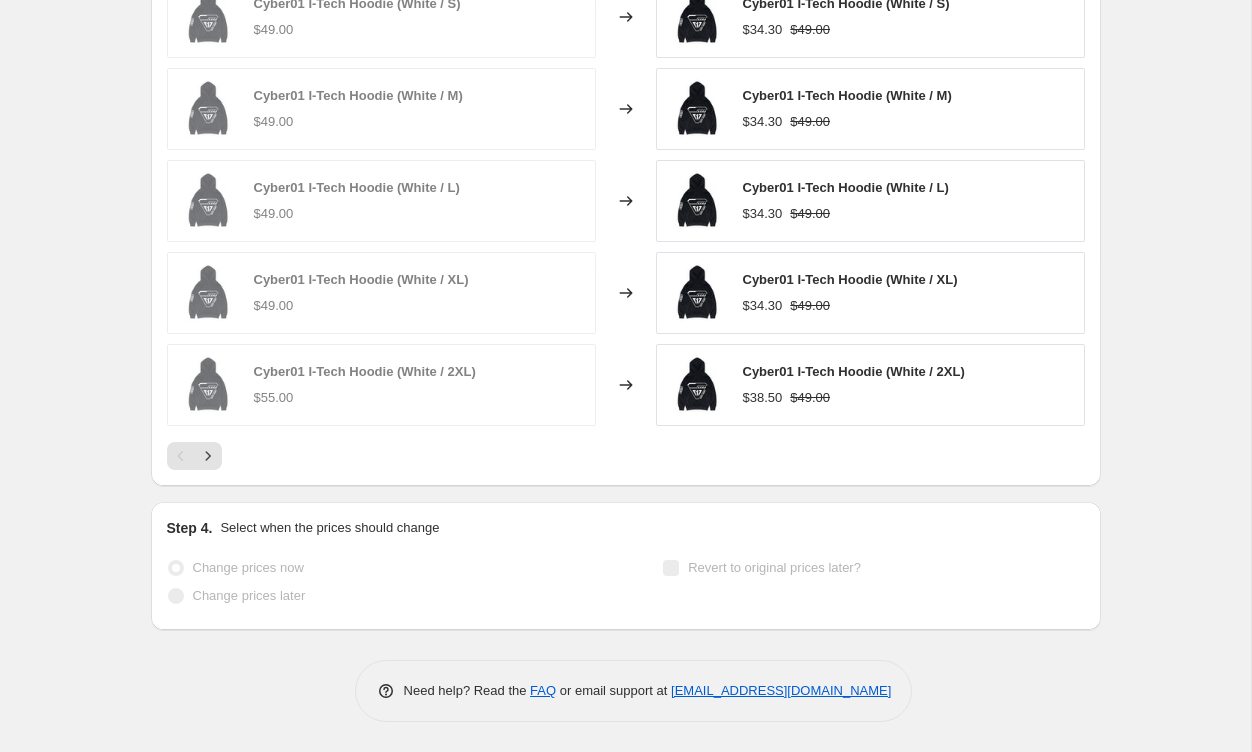 scroll, scrollTop: 0, scrollLeft: 0, axis: both 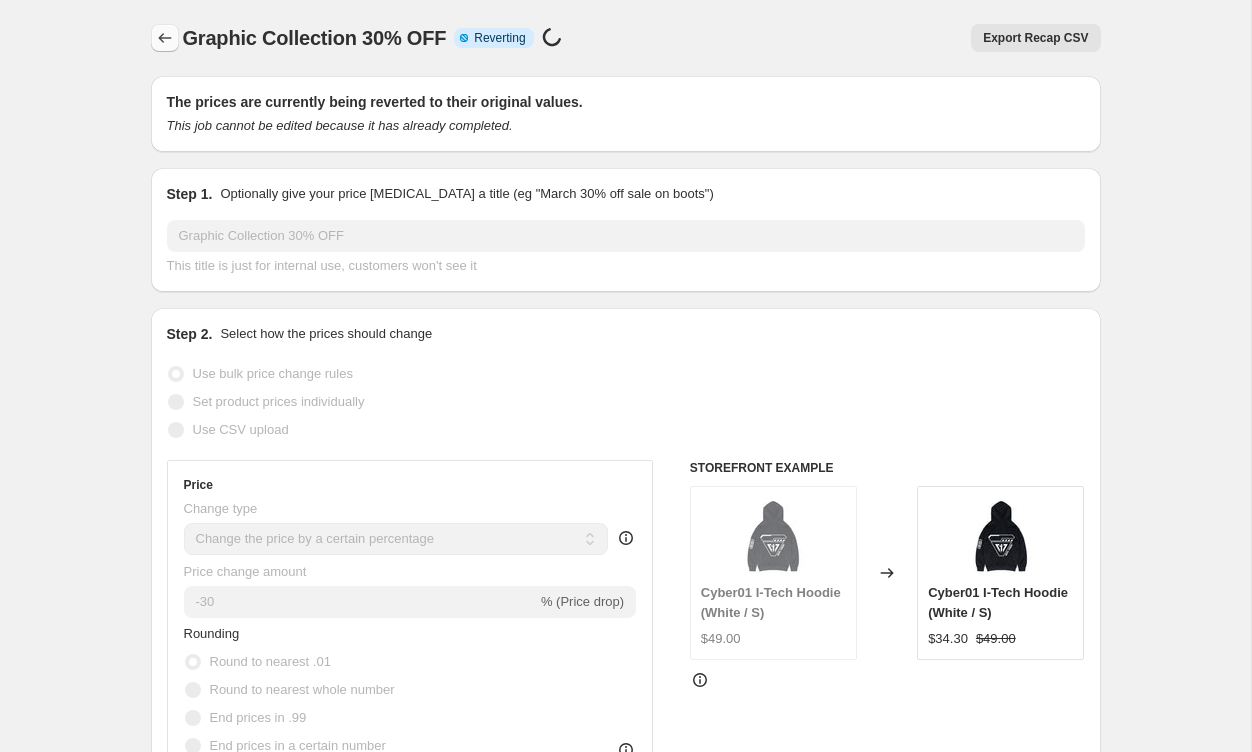 click 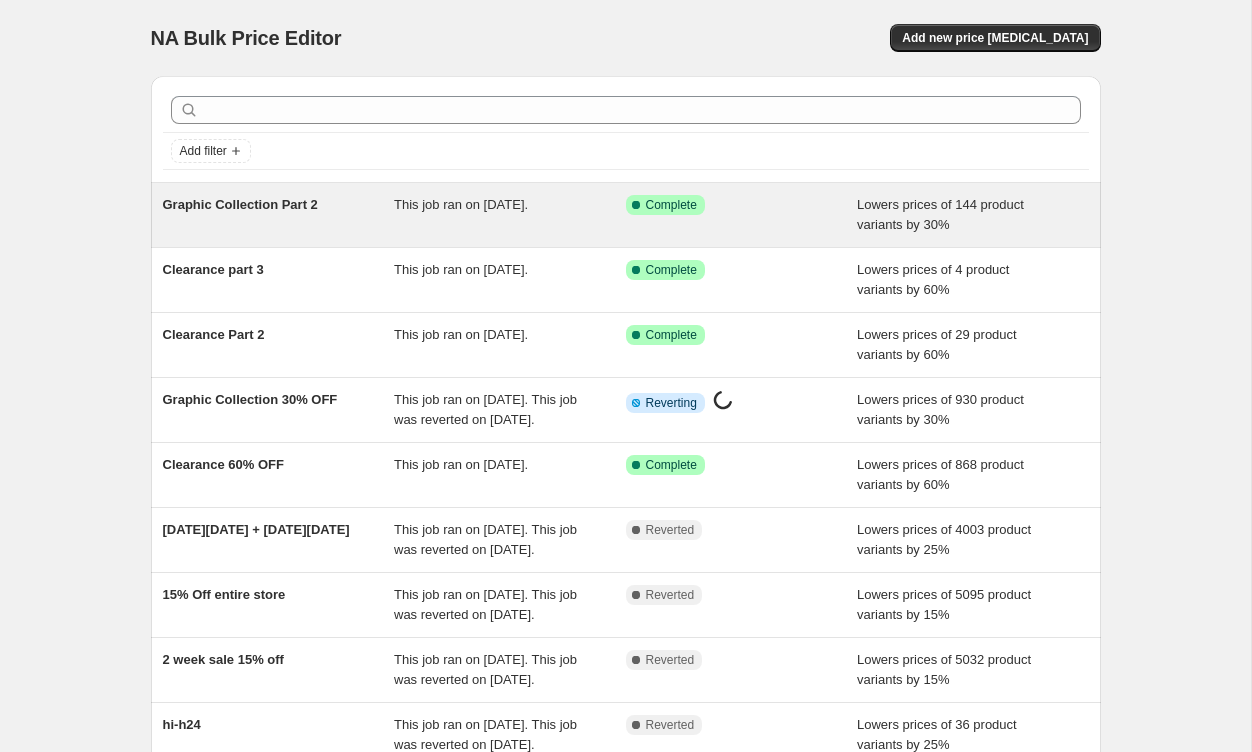 click on "Graphic Collection Part 2" at bounding box center [279, 215] 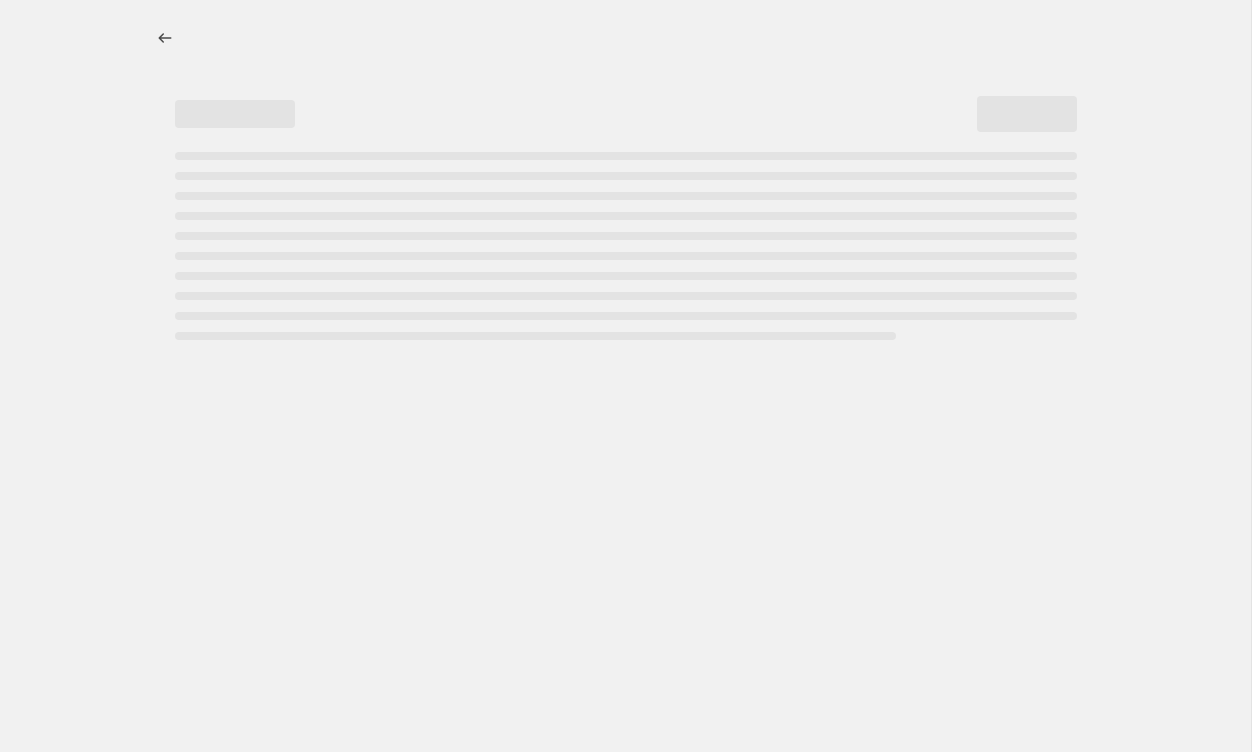 select on "percentage" 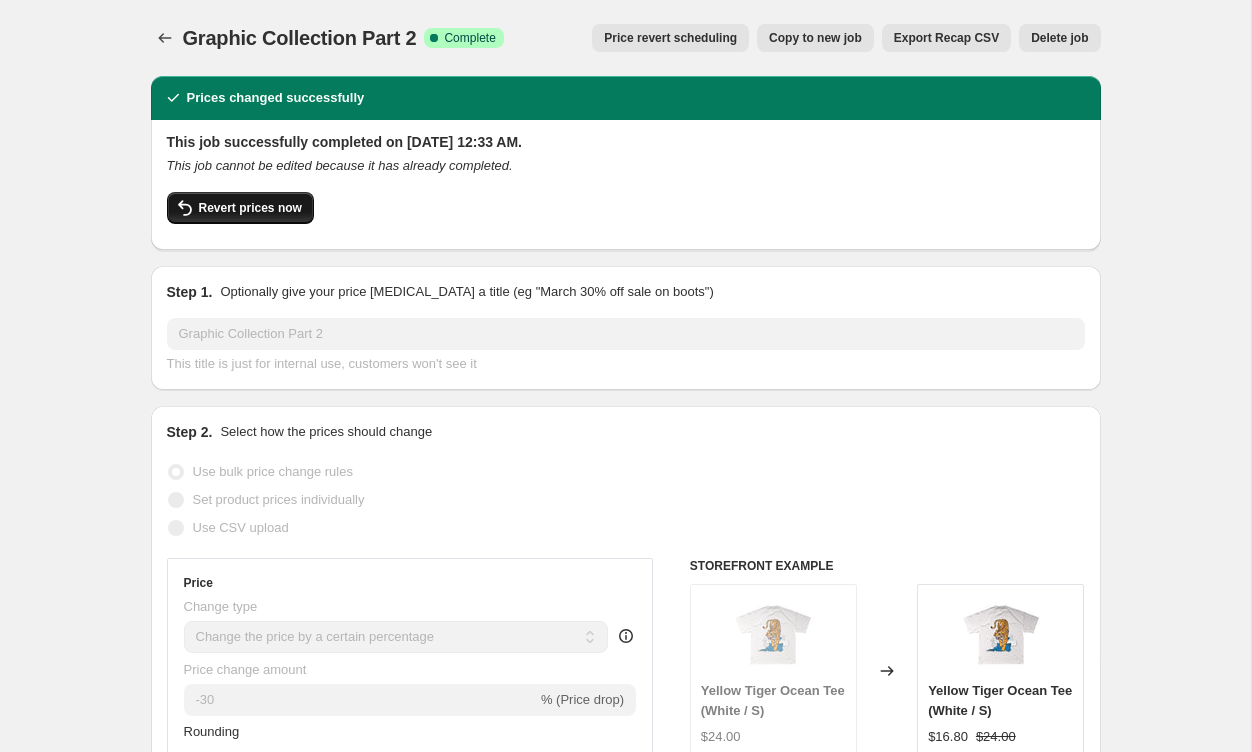 click on "Revert prices now" at bounding box center (250, 208) 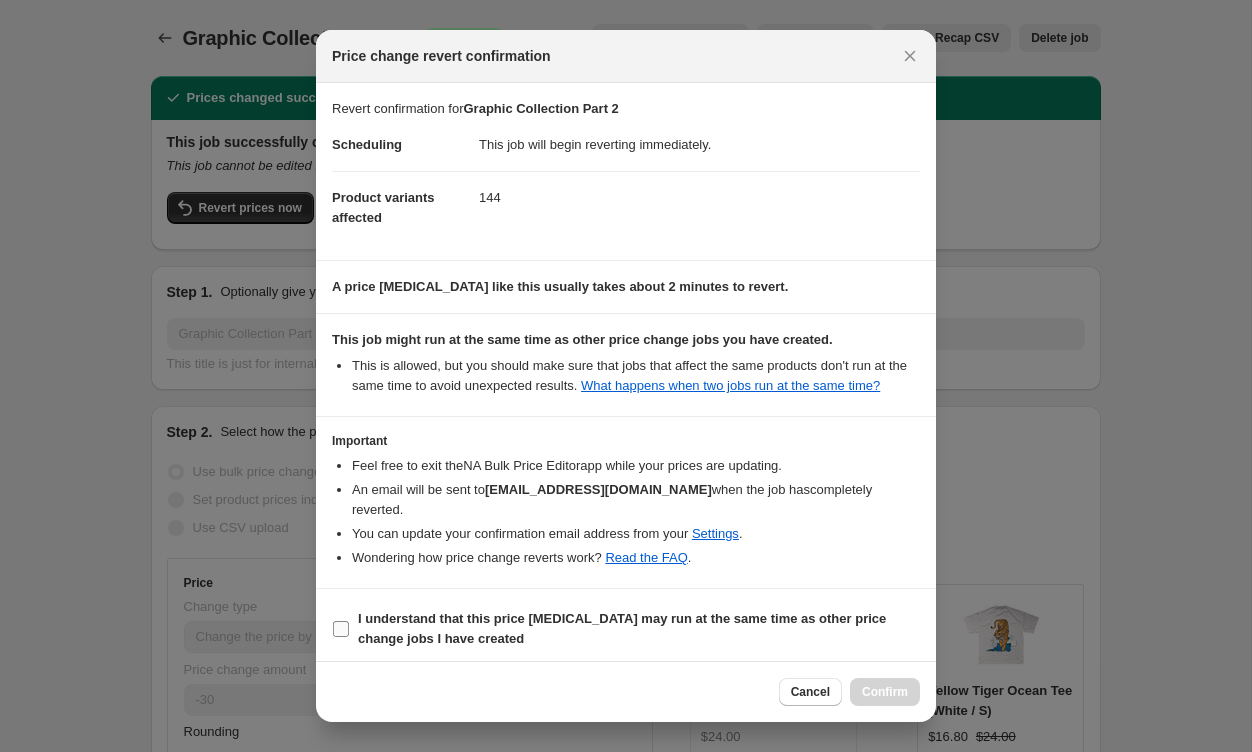 click on "I understand that this price change job may run at the same time as other price change jobs I have created" at bounding box center (626, 629) 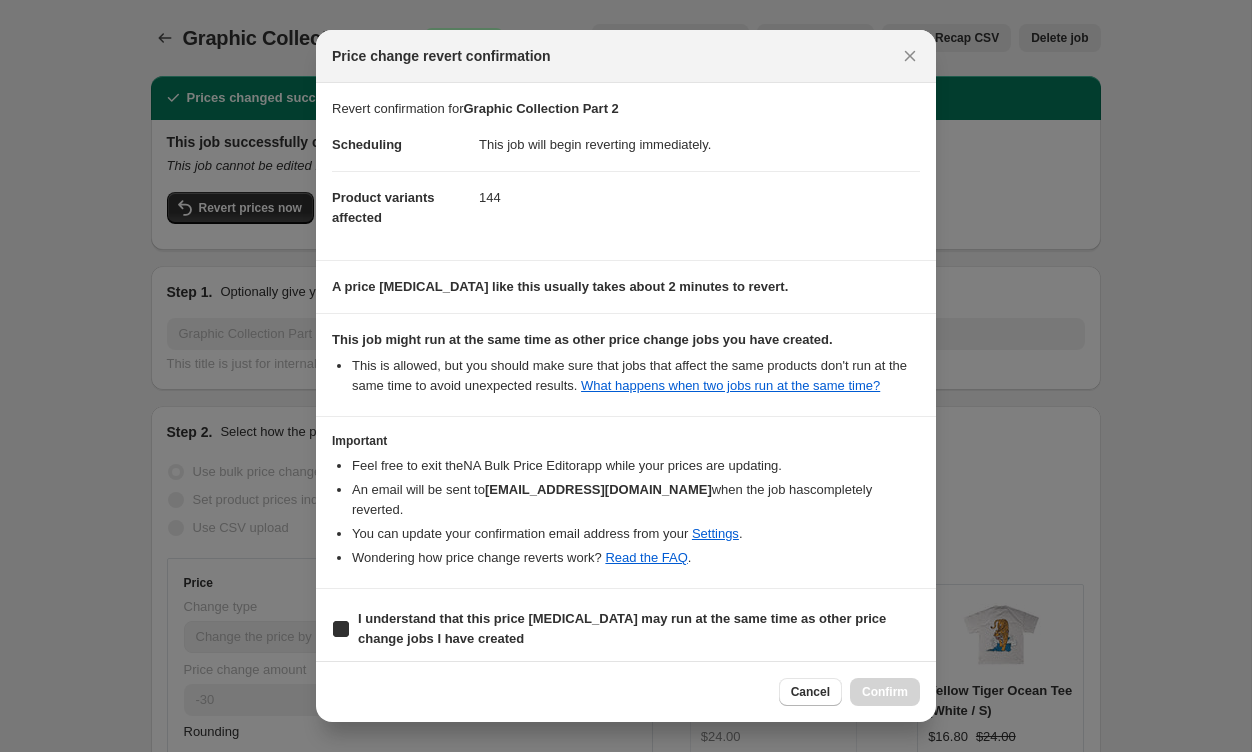 checkbox on "true" 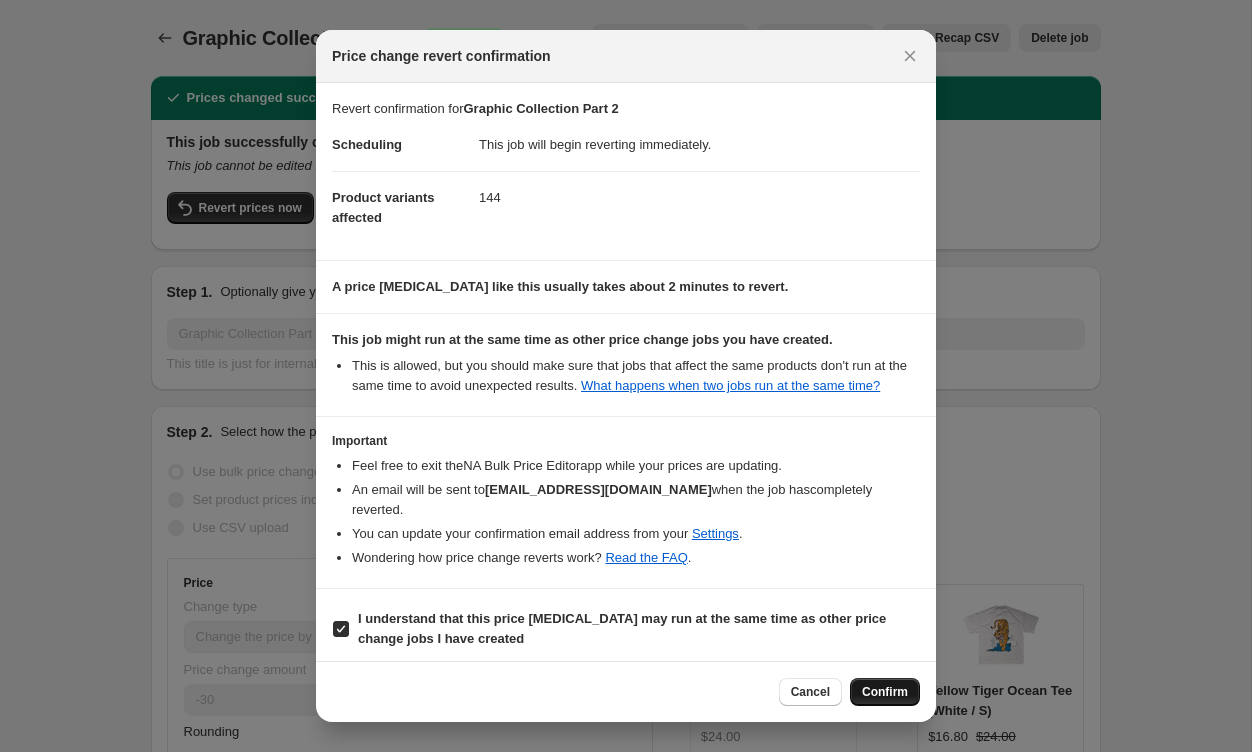click on "Confirm" at bounding box center (885, 692) 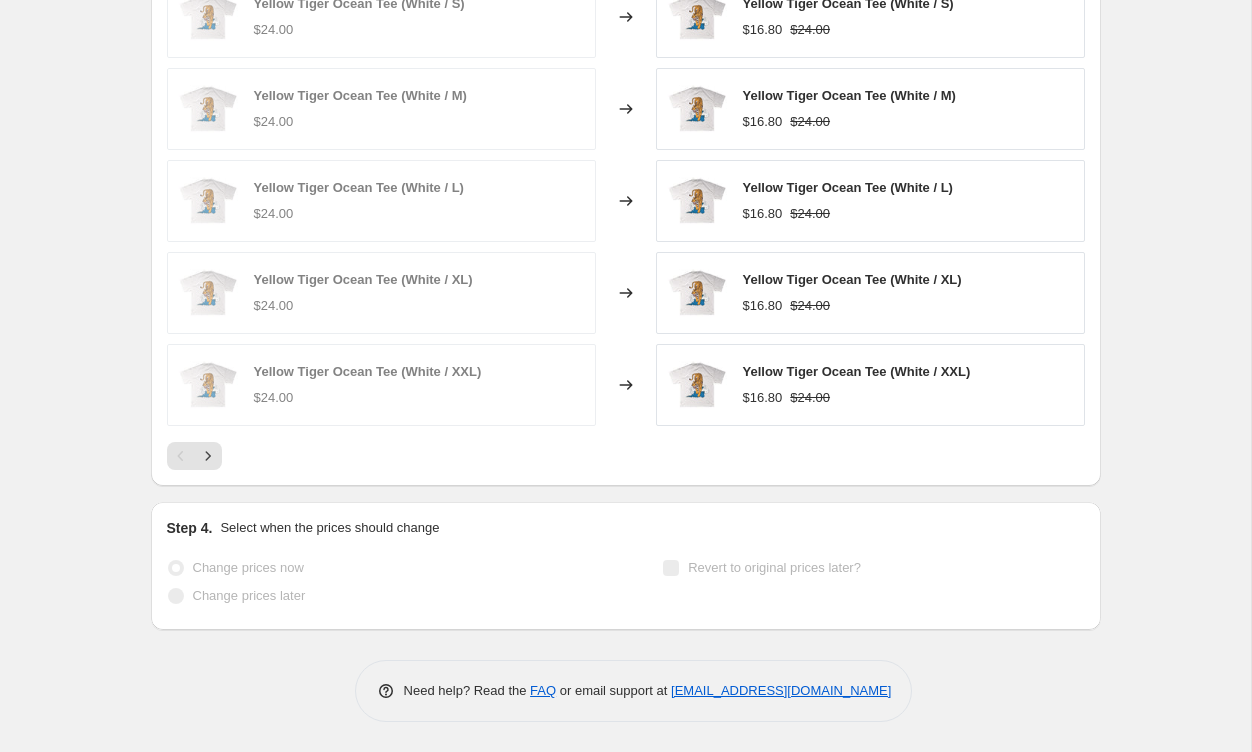 scroll, scrollTop: 0, scrollLeft: 0, axis: both 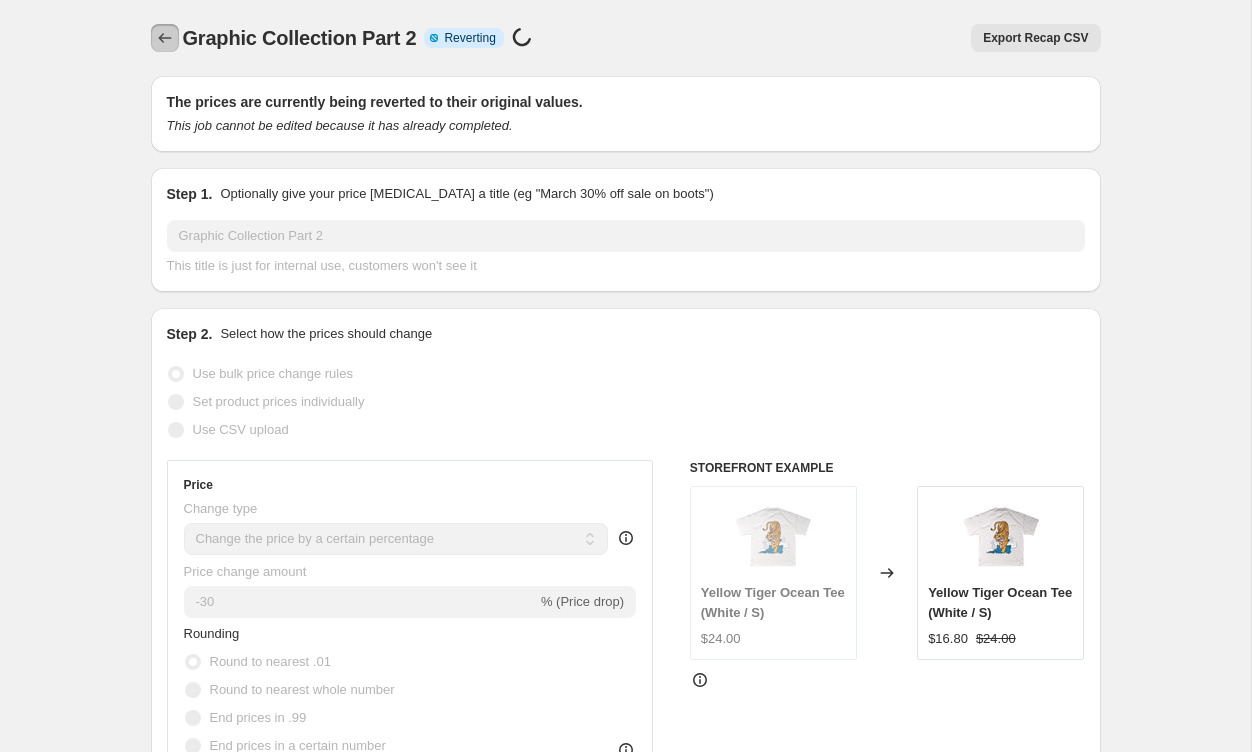 click 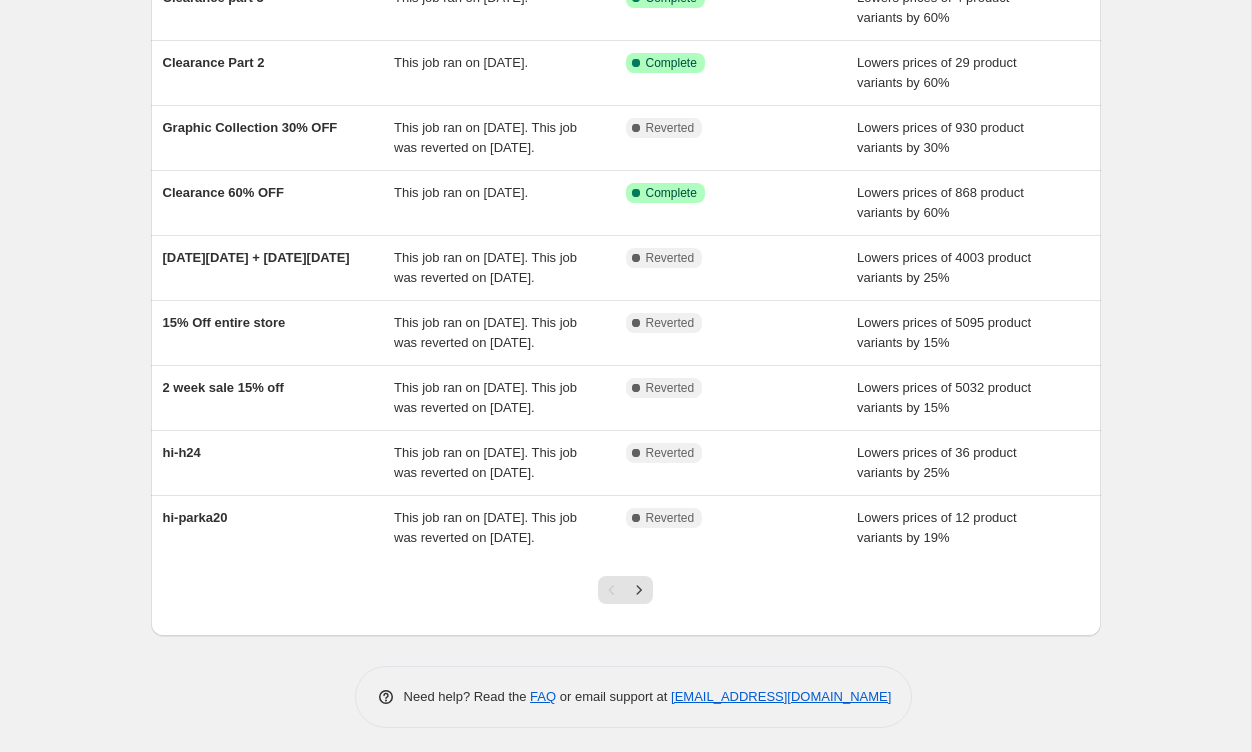 scroll, scrollTop: 418, scrollLeft: 0, axis: vertical 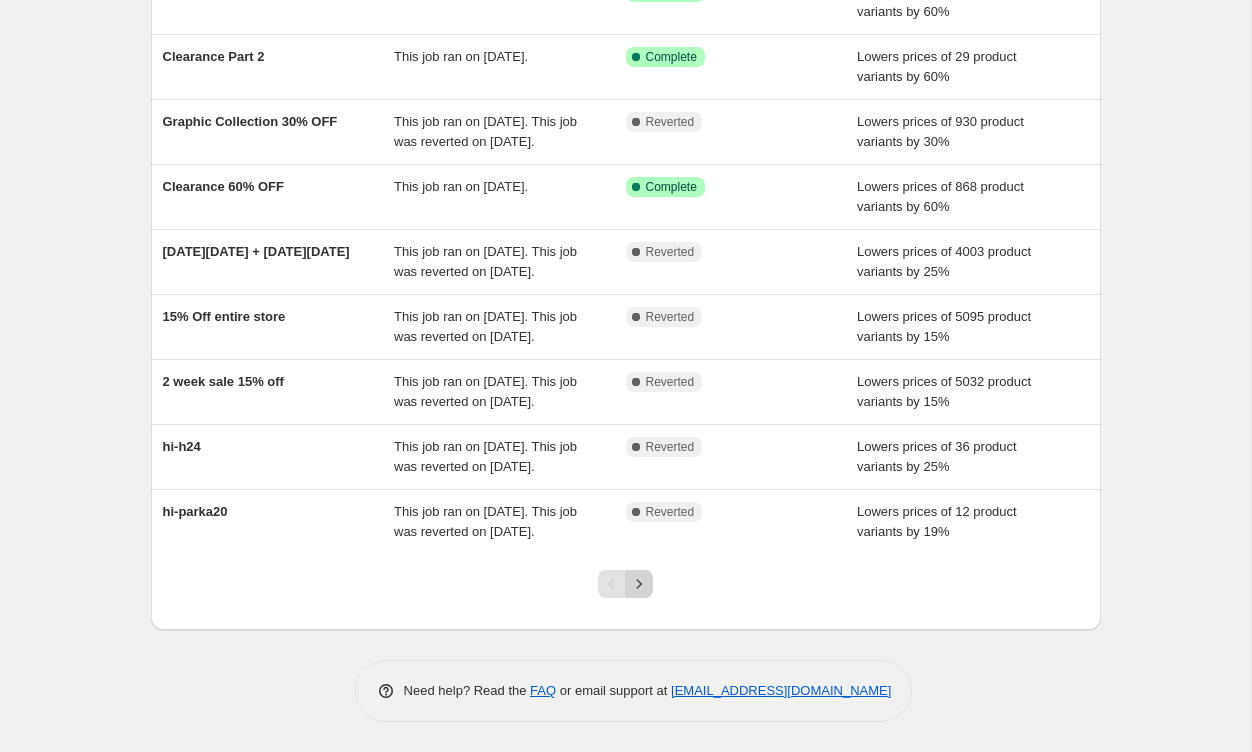 click 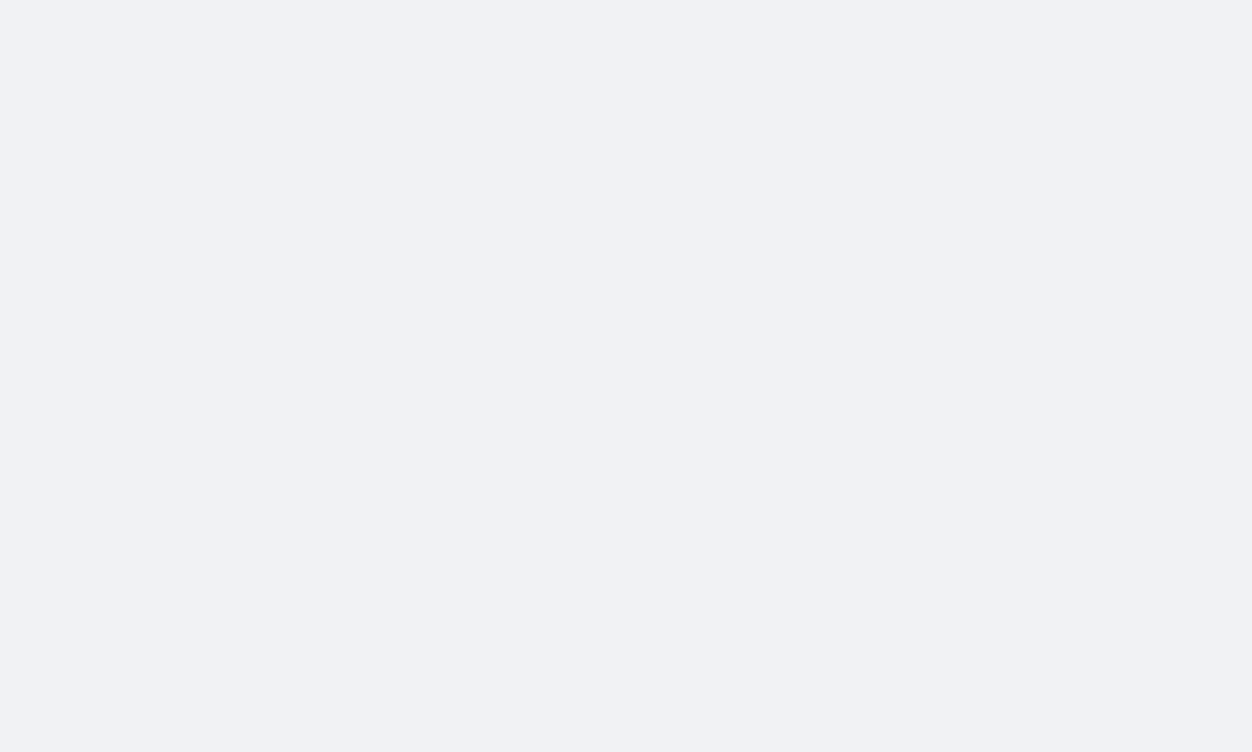 scroll, scrollTop: 0, scrollLeft: 0, axis: both 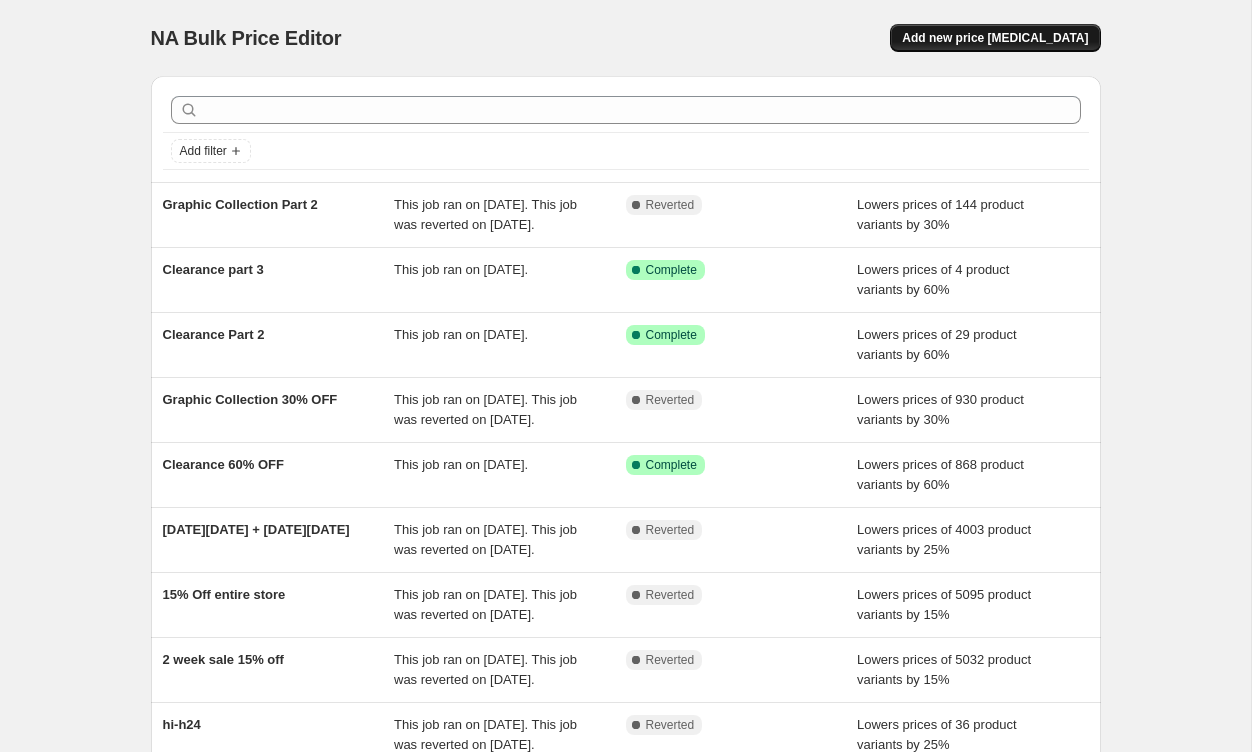 click on "Add new price [MEDICAL_DATA]" at bounding box center (995, 38) 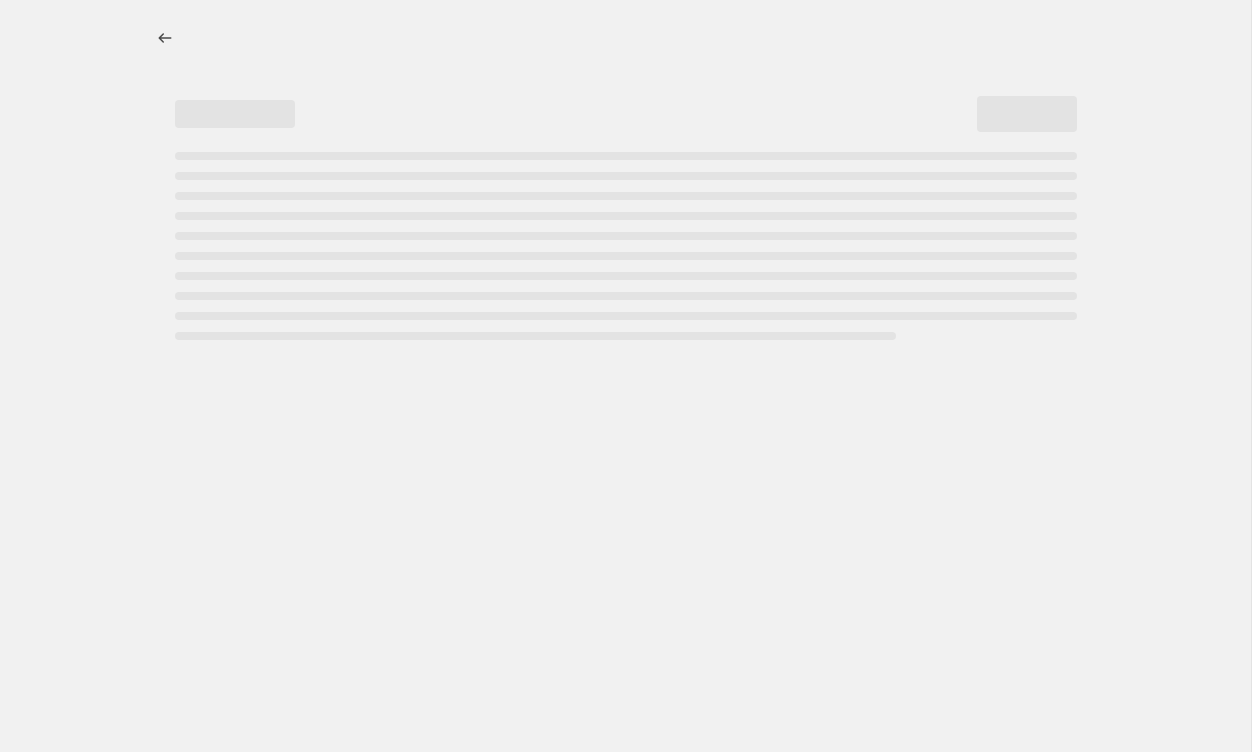 select on "percentage" 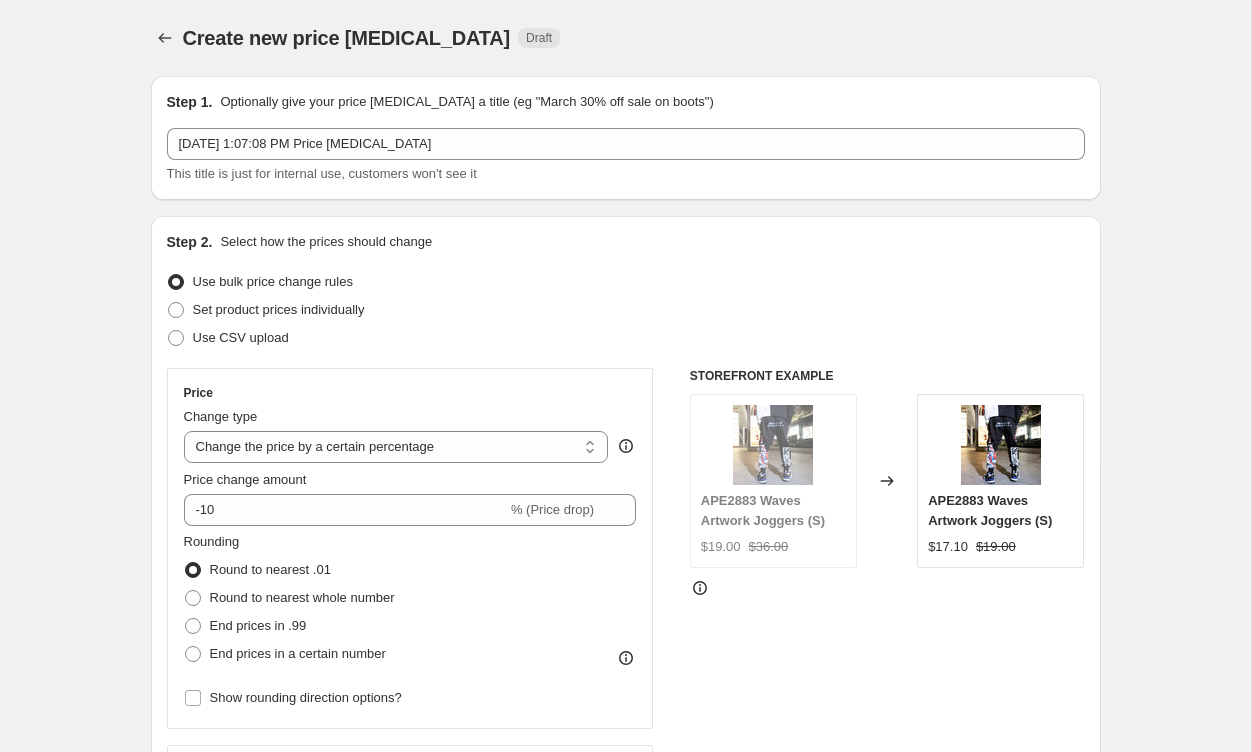 drag, startPoint x: 479, startPoint y: 123, endPoint x: 162, endPoint y: 123, distance: 317 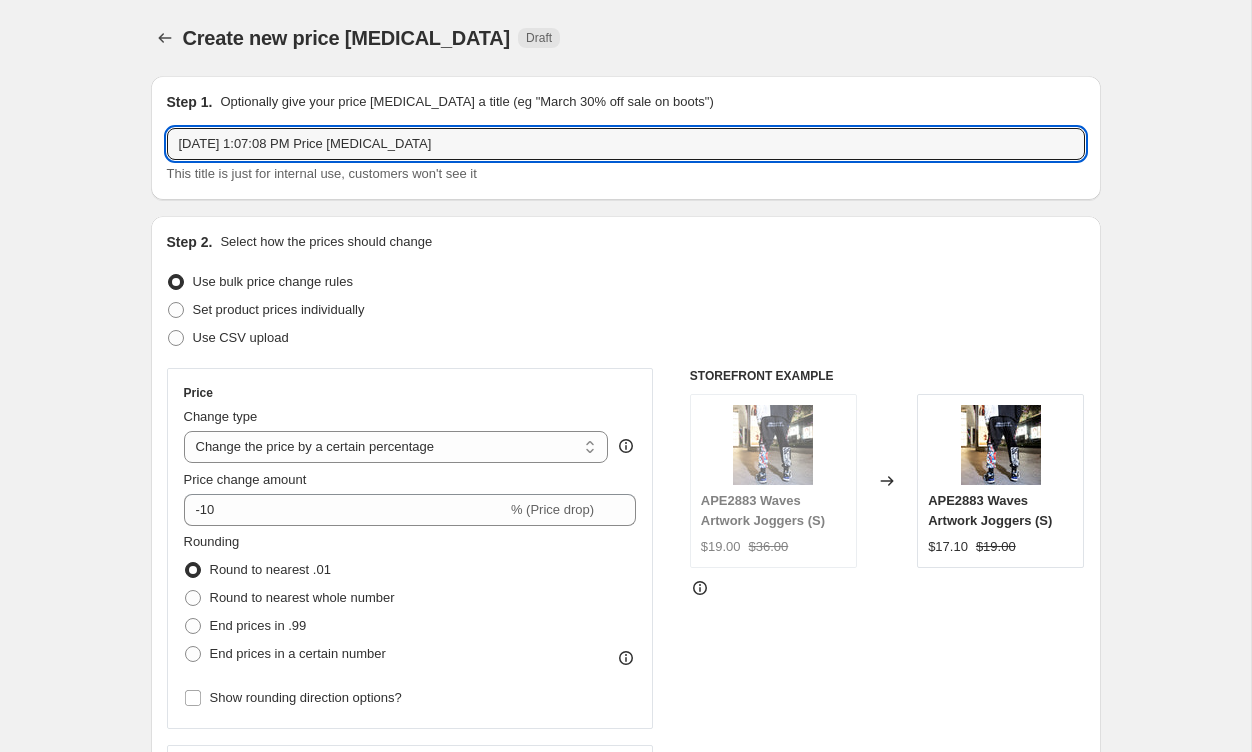 drag, startPoint x: 471, startPoint y: 148, endPoint x: 97, endPoint y: 142, distance: 374.04813 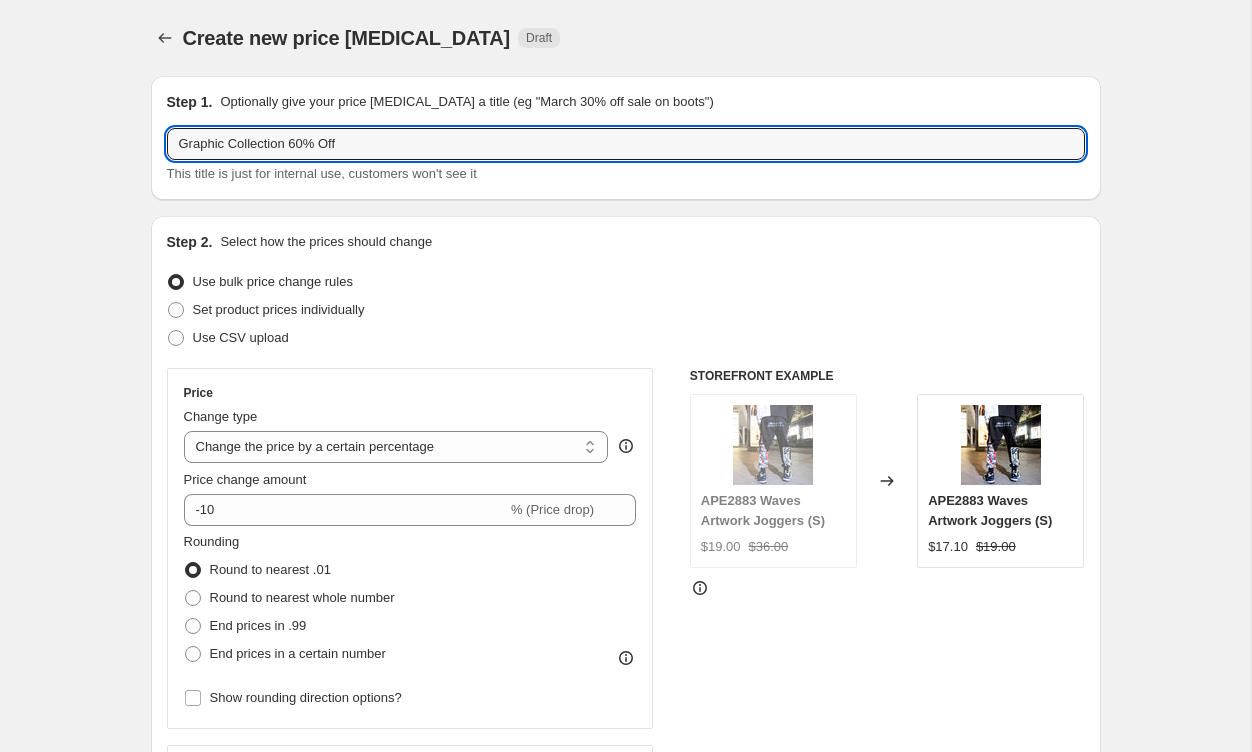type on "Graphic Collection 60% Off" 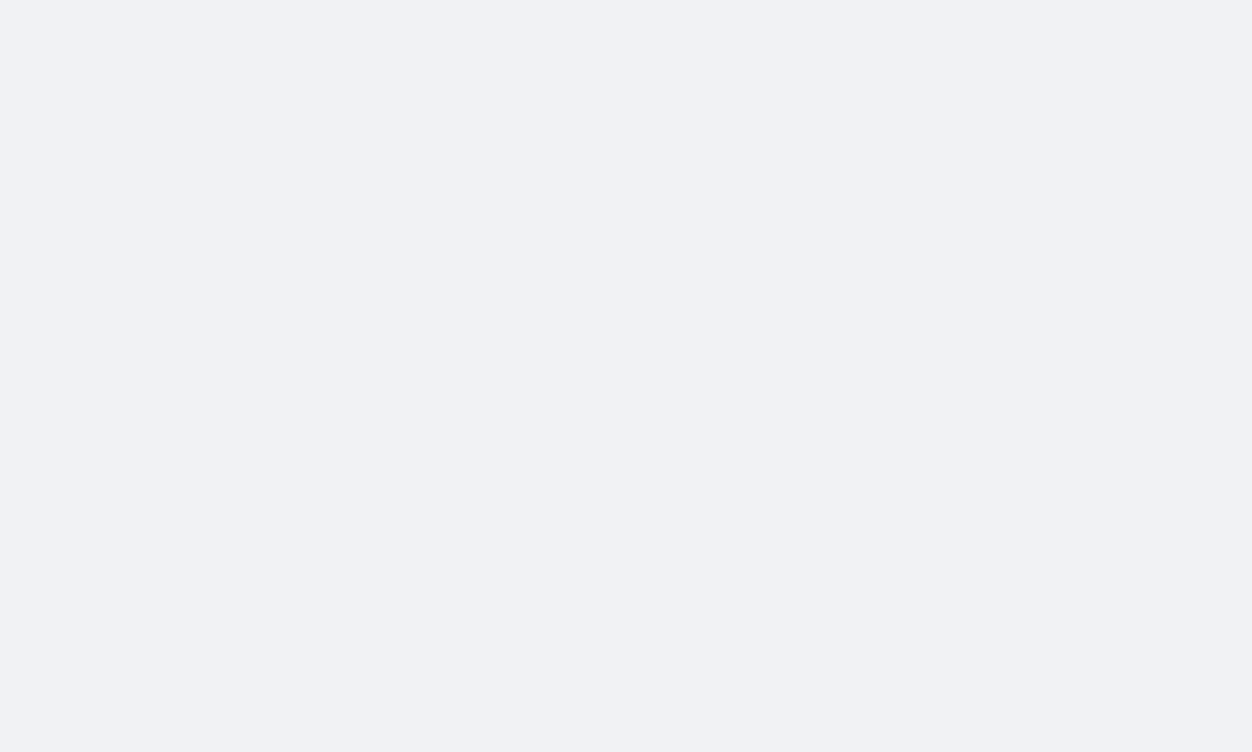 scroll, scrollTop: 0, scrollLeft: 0, axis: both 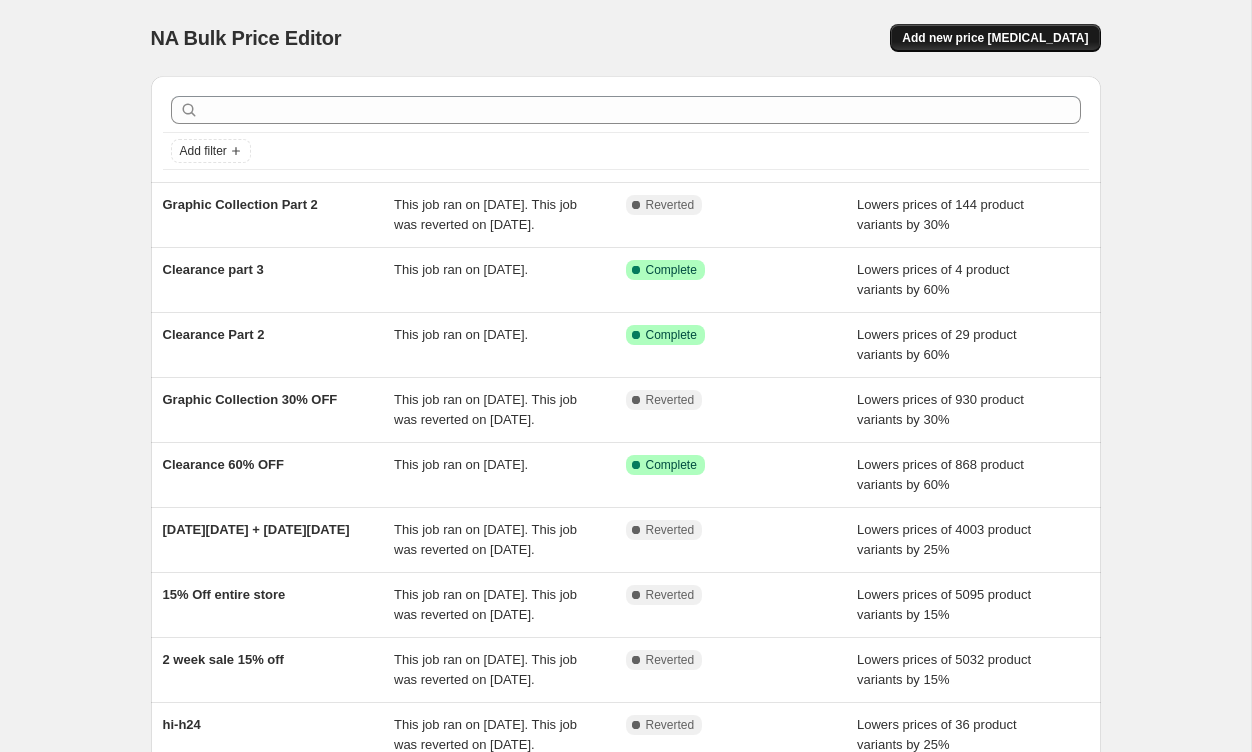 click on "Add new price [MEDICAL_DATA]" at bounding box center (995, 38) 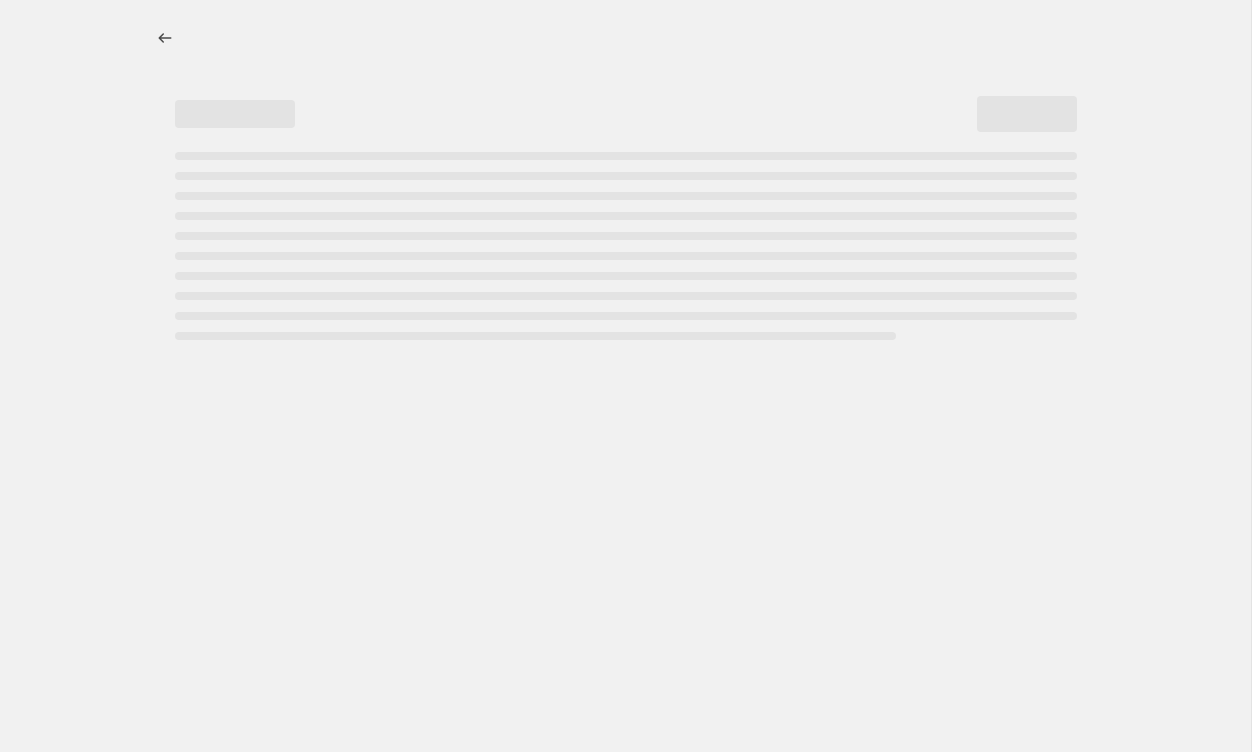 select on "percentage" 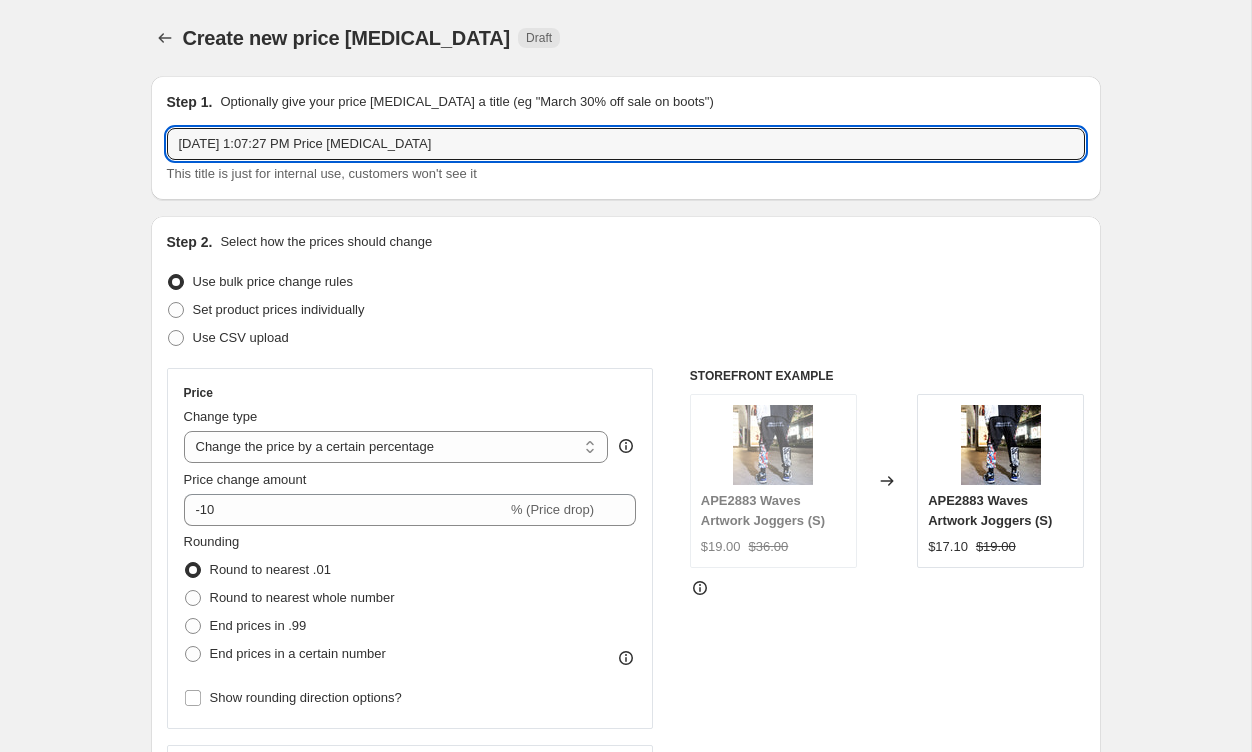 drag, startPoint x: 501, startPoint y: 150, endPoint x: 103, endPoint y: 158, distance: 398.08038 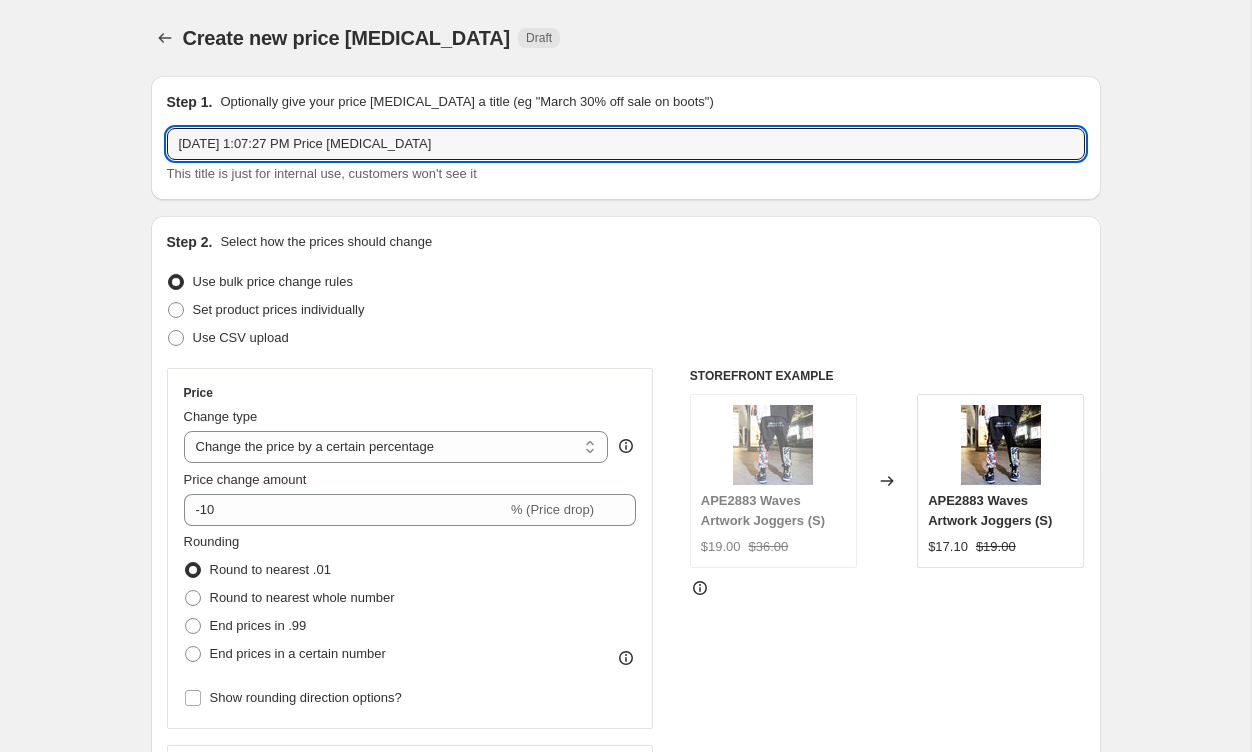 drag, startPoint x: 471, startPoint y: 148, endPoint x: 127, endPoint y: 144, distance: 344.02325 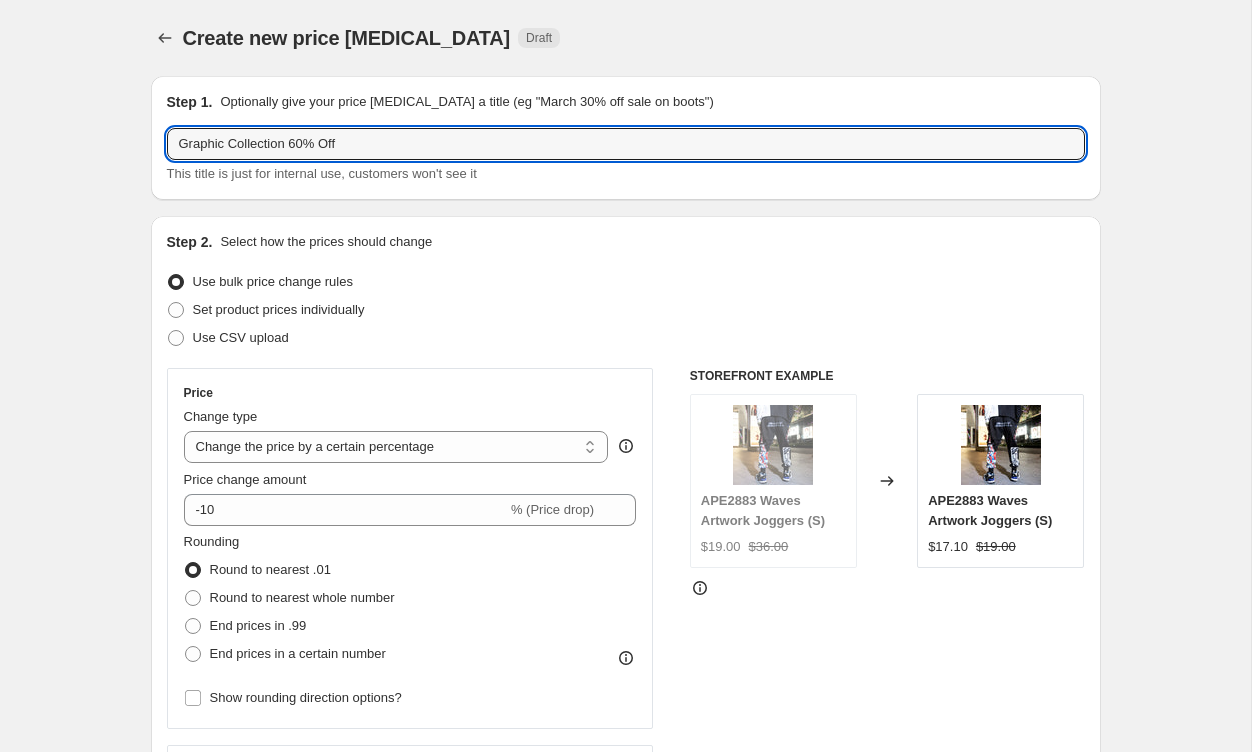 type on "Graphic Collection 60% Off" 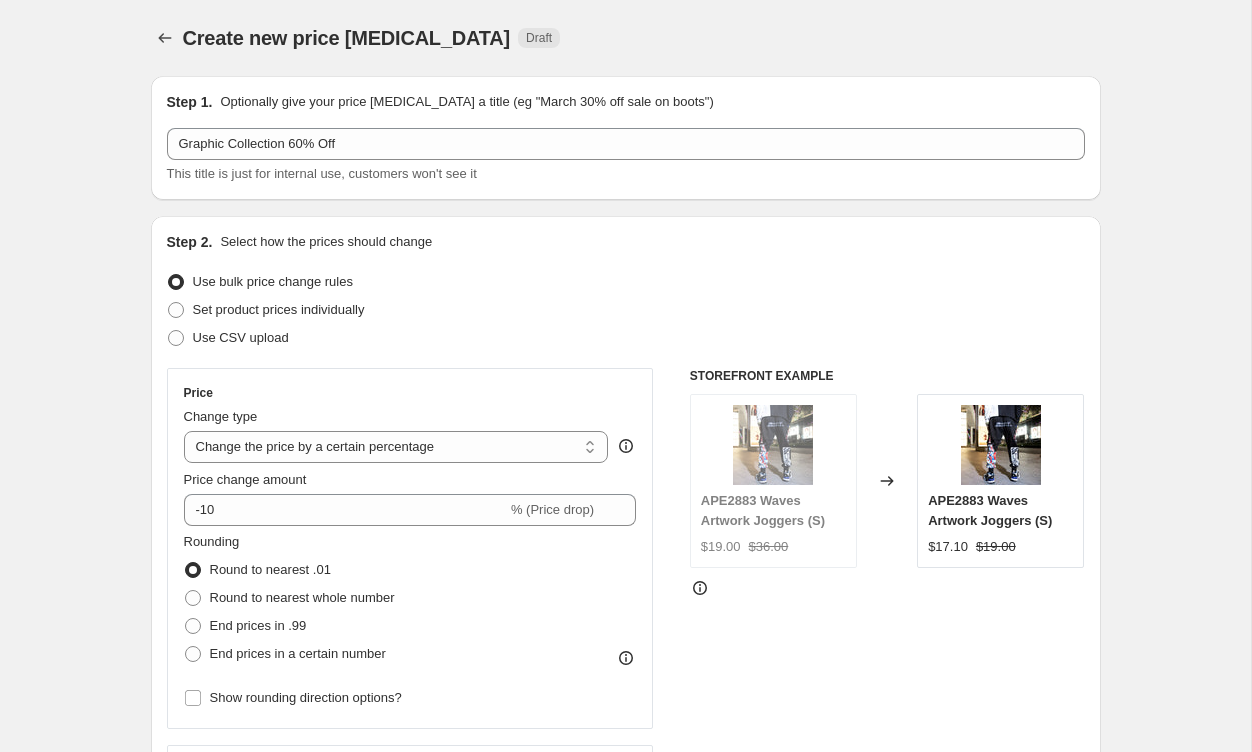 click on "Create new price [MEDICAL_DATA]. This page is ready Create new price [MEDICAL_DATA] Draft Step 1. Optionally give your price [MEDICAL_DATA] a title (eg "March 30% off sale on boots") Graphic Collection 60% Off This title is just for internal use, customers won't see it Step 2. Select how the prices should change Use bulk price change rules Set product prices individually Use CSV upload Price Change type Change the price to a certain amount Change the price by a certain amount Change the price by a certain percentage Change the price to the current compare at price (price before sale) Change the price by a certain amount relative to the compare at price Change the price by a certain percentage relative to the compare at price Don't change the price Change the price by a certain percentage relative to the cost per item Change price to certain cost margin Change the price by a certain percentage Price change amount -10 % (Price drop) Rounding Round to nearest .01 Round to nearest whole number End prices in .99 Change type" at bounding box center (625, 999) 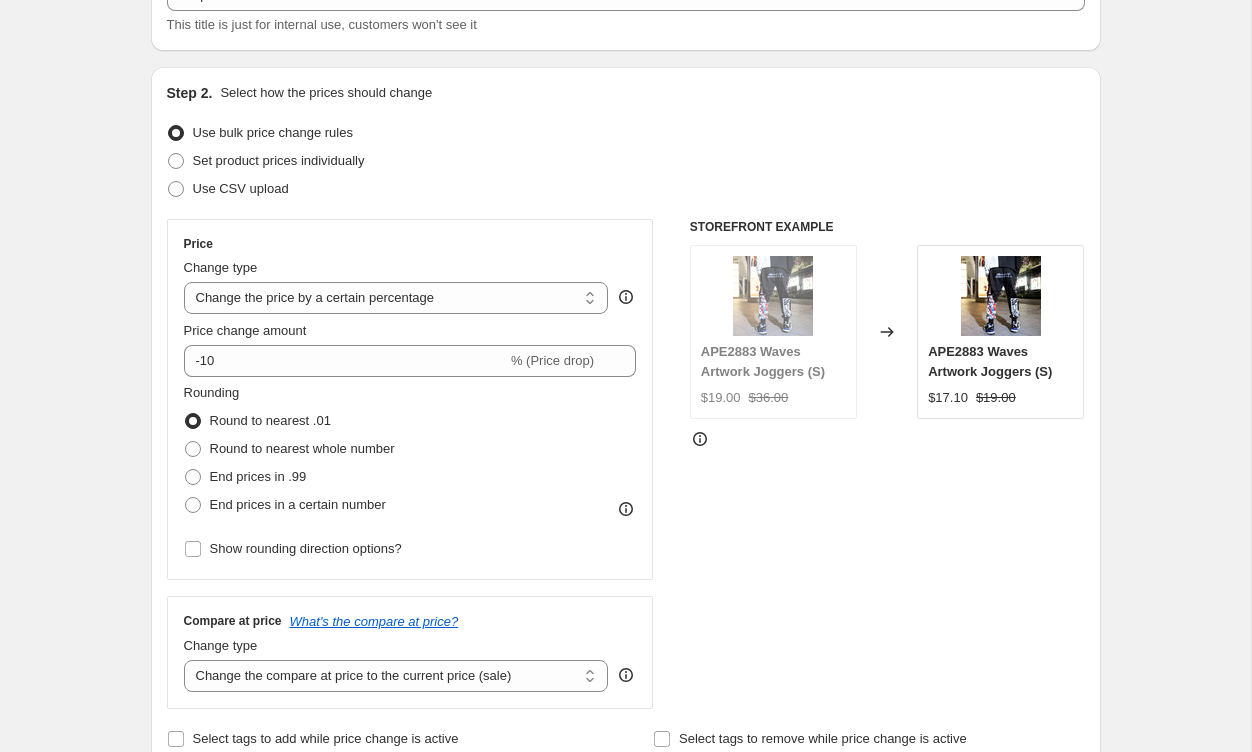 scroll, scrollTop: 154, scrollLeft: 0, axis: vertical 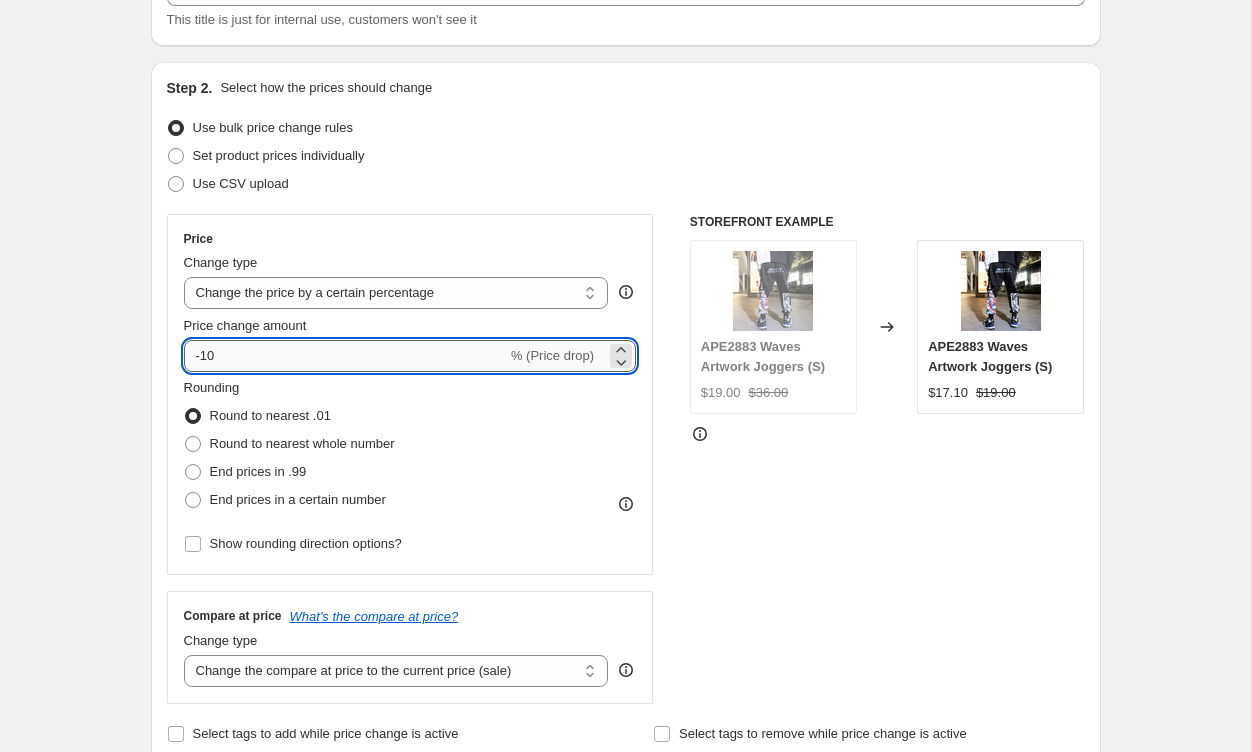 drag, startPoint x: 243, startPoint y: 353, endPoint x: 204, endPoint y: 353, distance: 39 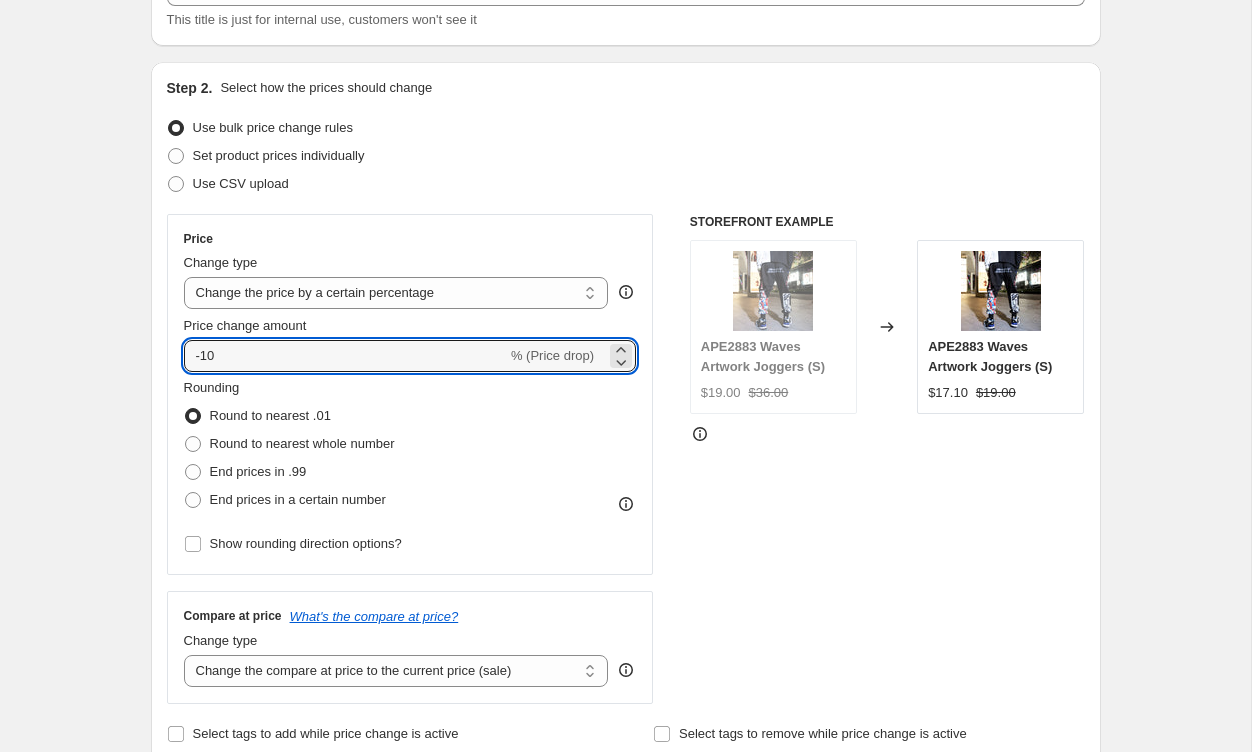 click on "Step 1. Optionally give your price [MEDICAL_DATA] a title (eg "March 30% off sale on boots") Graphic Collection 60% Off This title is just for internal use, customers won't see it Step 2. Select how the prices should change Use bulk price change rules Set product prices individually Use CSV upload Price Change type Change the price to a certain amount Change the price by a certain amount Change the price by a certain percentage Change the price to the current compare at price (price before sale) Change the price by a certain amount relative to the compare at price Change the price by a certain percentage relative to the compare at price Don't change the price Change the price by a certain percentage relative to the cost per item Change price to certain cost margin Change the price by a certain percentage Price change amount -10 % (Price drop) Rounding Round to nearest .01 Round to nearest whole number End prices in .99 End prices in a certain number Show rounding direction options? Compare at price Change type" at bounding box center [618, 814] 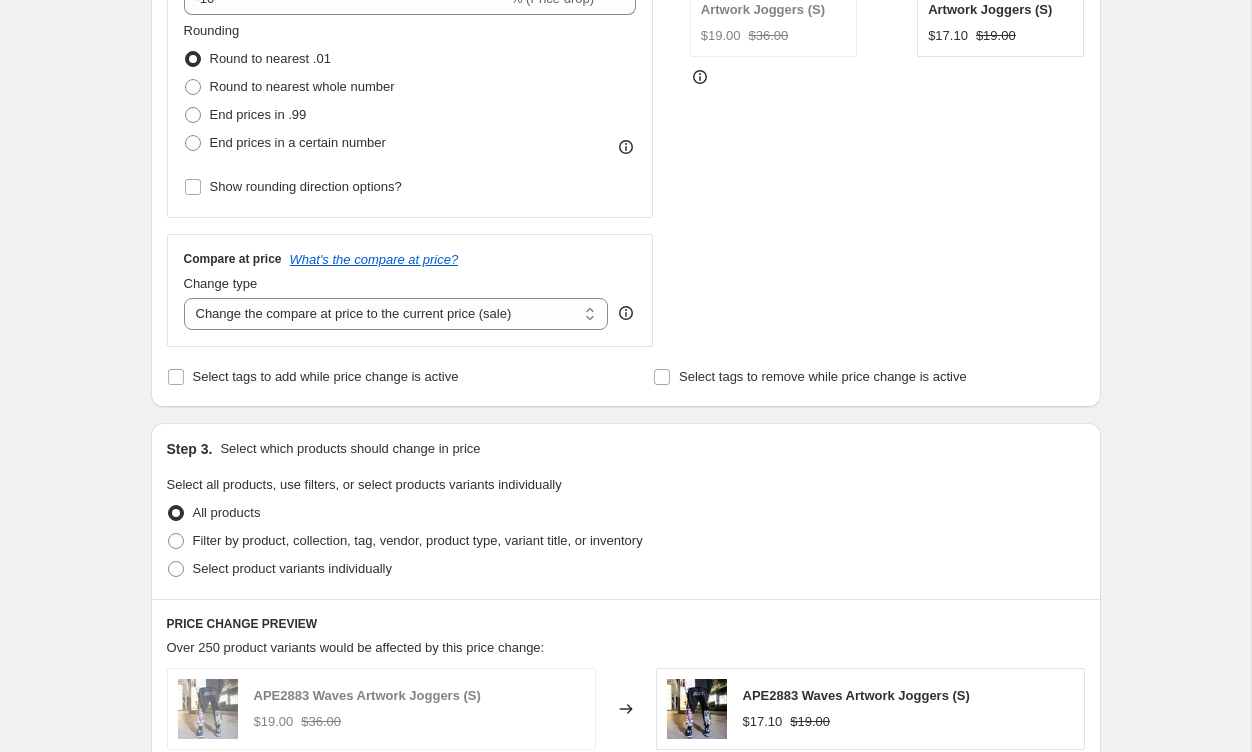 scroll, scrollTop: 481, scrollLeft: 0, axis: vertical 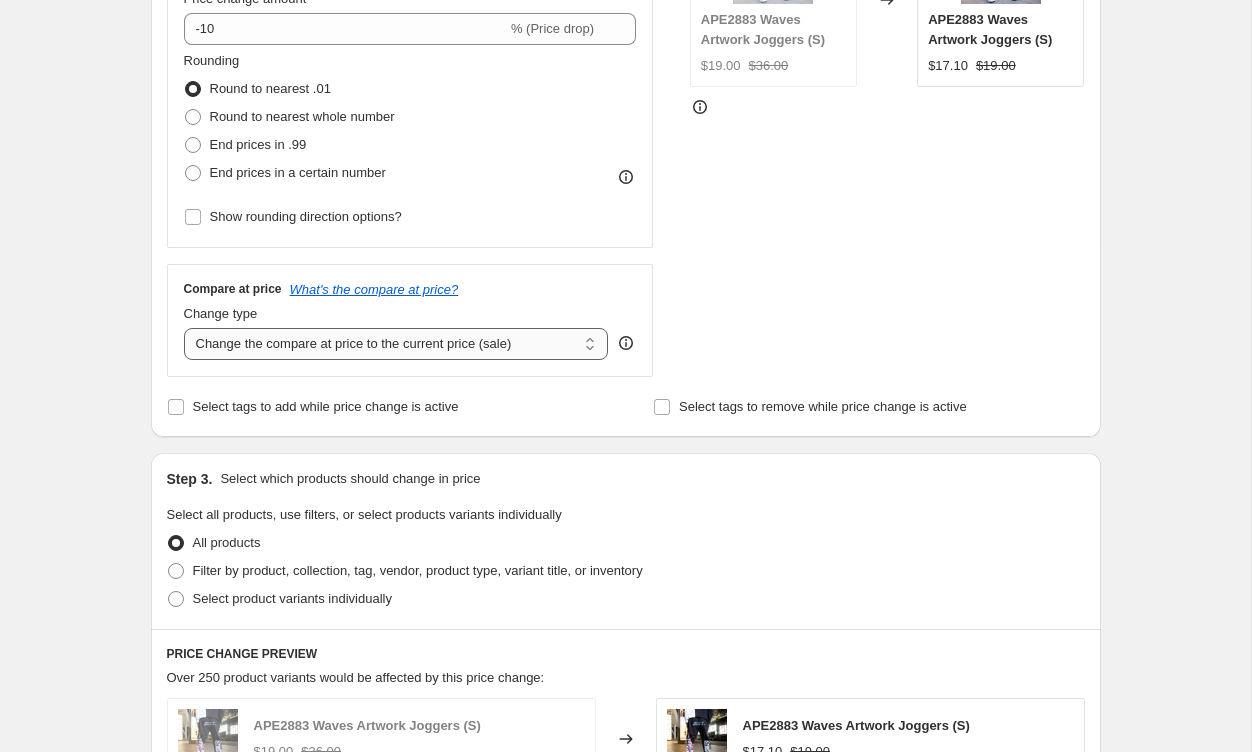 click on "Change the compare at price to the current price (sale) Change the compare at price to a certain amount Change the compare at price by a certain amount Change the compare at price by a certain percentage Change the compare at price by a certain amount relative to the actual price Change the compare at price by a certain percentage relative to the actual price Don't change the compare at price Remove the compare at price" at bounding box center [396, 344] 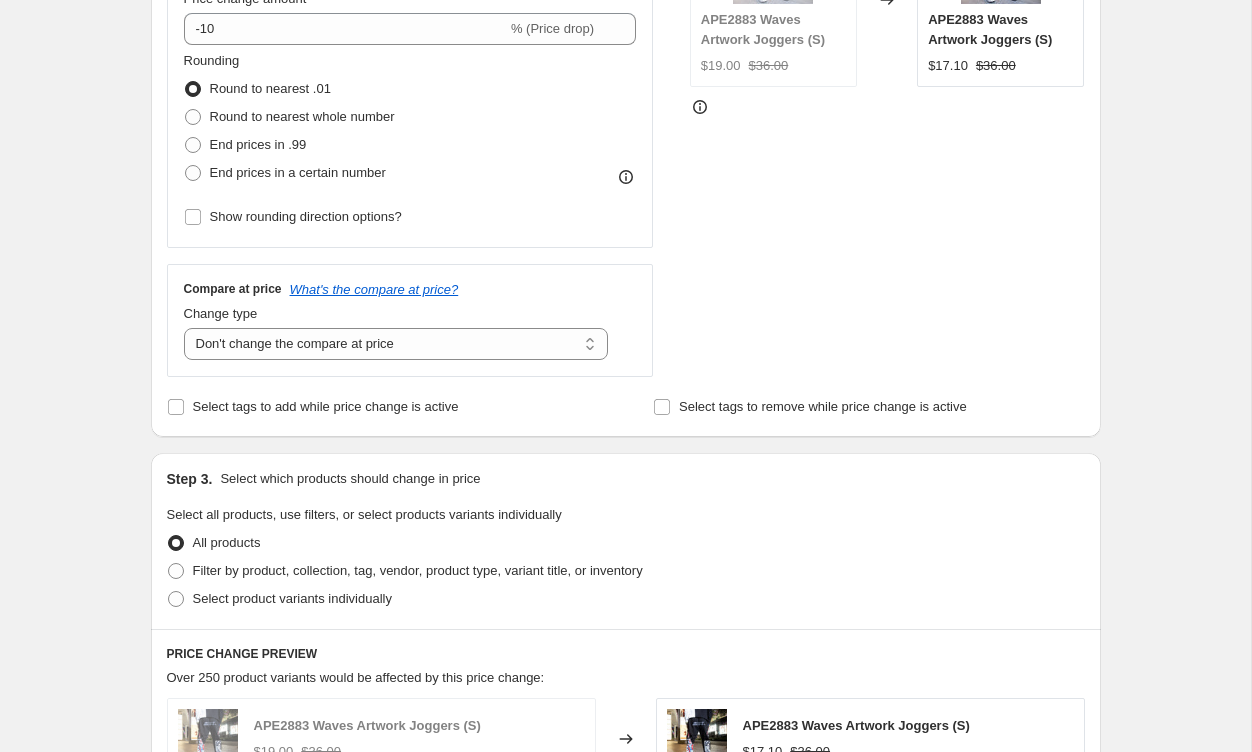 click on "Step 1. Optionally give your price [MEDICAL_DATA] a title (eg "March 30% off sale on boots") Graphic Collection 60% Off This title is just for internal use, customers won't see it Step 2. Select how the prices should change Use bulk price change rules Set product prices individually Use CSV upload Price Change type Change the price to a certain amount Change the price by a certain amount Change the price by a certain percentage Change the price to the current compare at price (price before sale) Change the price by a certain amount relative to the compare at price Change the price by a certain percentage relative to the compare at price Don't change the price Change the price by a certain percentage relative to the cost per item Change price to certain cost margin Change the price by a certain percentage Price change amount -10 % (Price drop) Rounding Round to nearest .01 Round to nearest whole number End prices in .99 End prices in a certain number Show rounding direction options? Compare at price Change type" at bounding box center [618, 487] 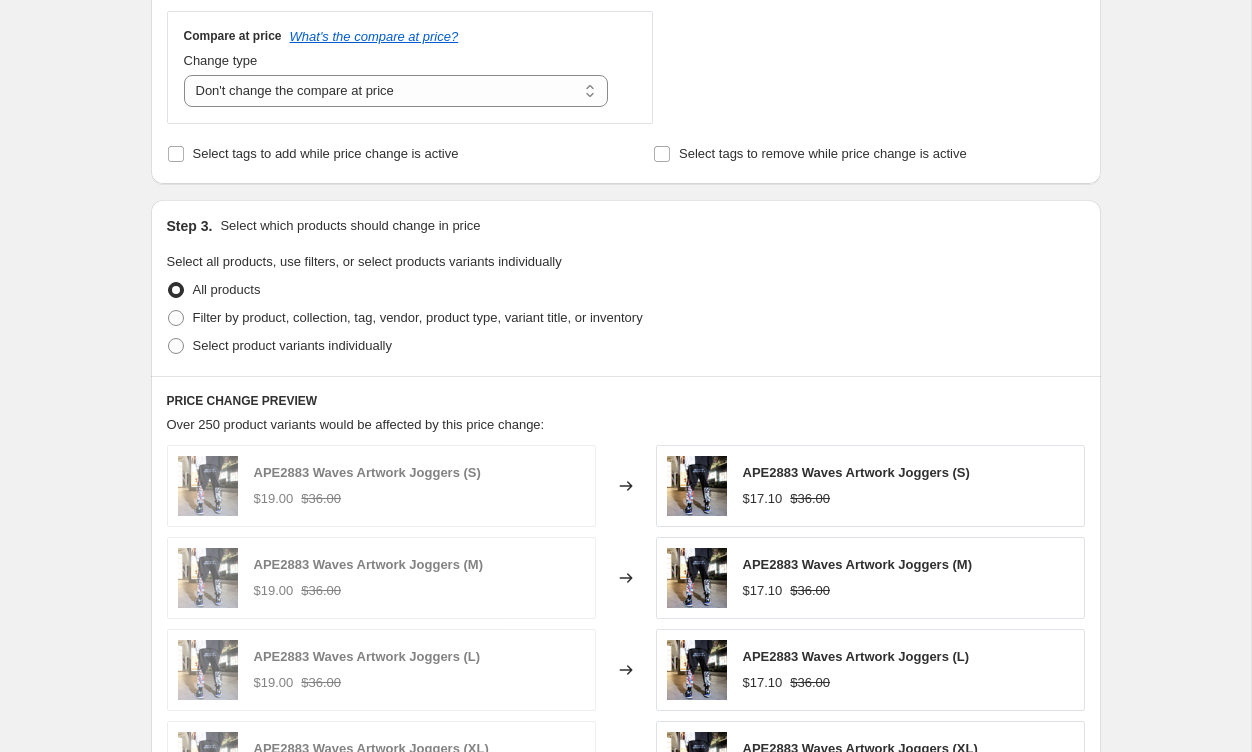 scroll, scrollTop: 772, scrollLeft: 0, axis: vertical 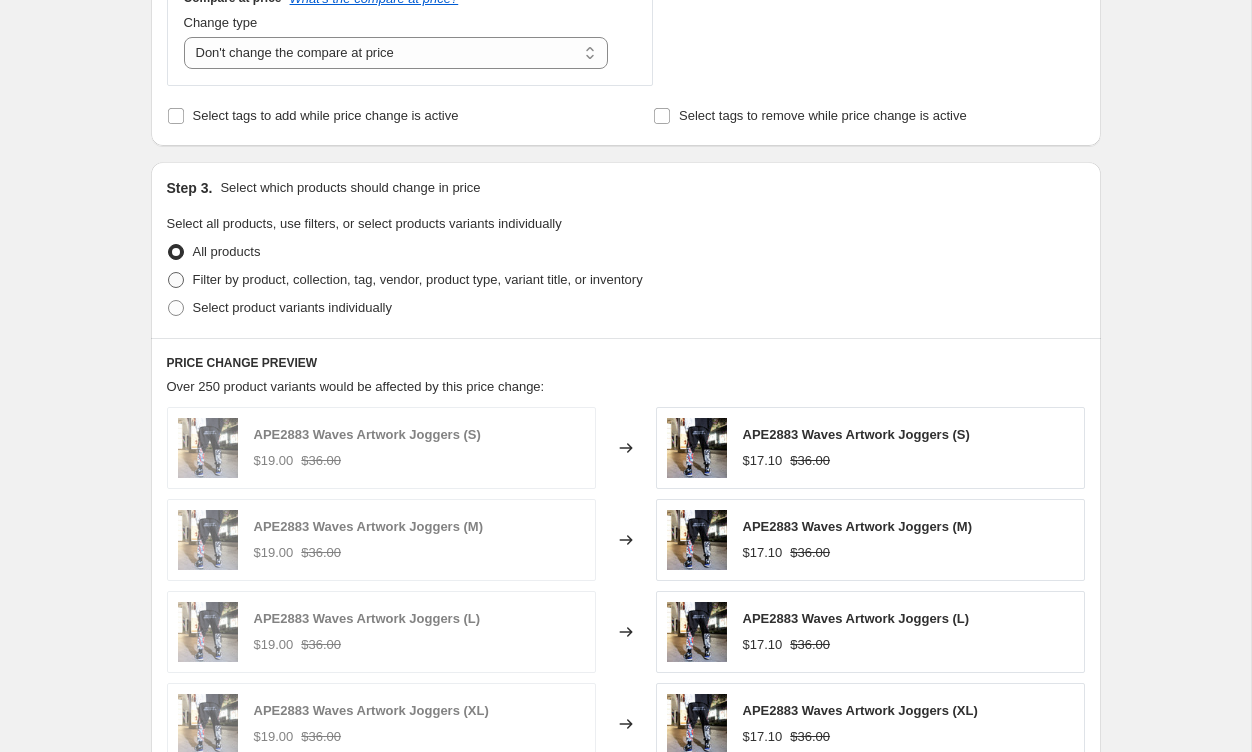 click at bounding box center [176, 280] 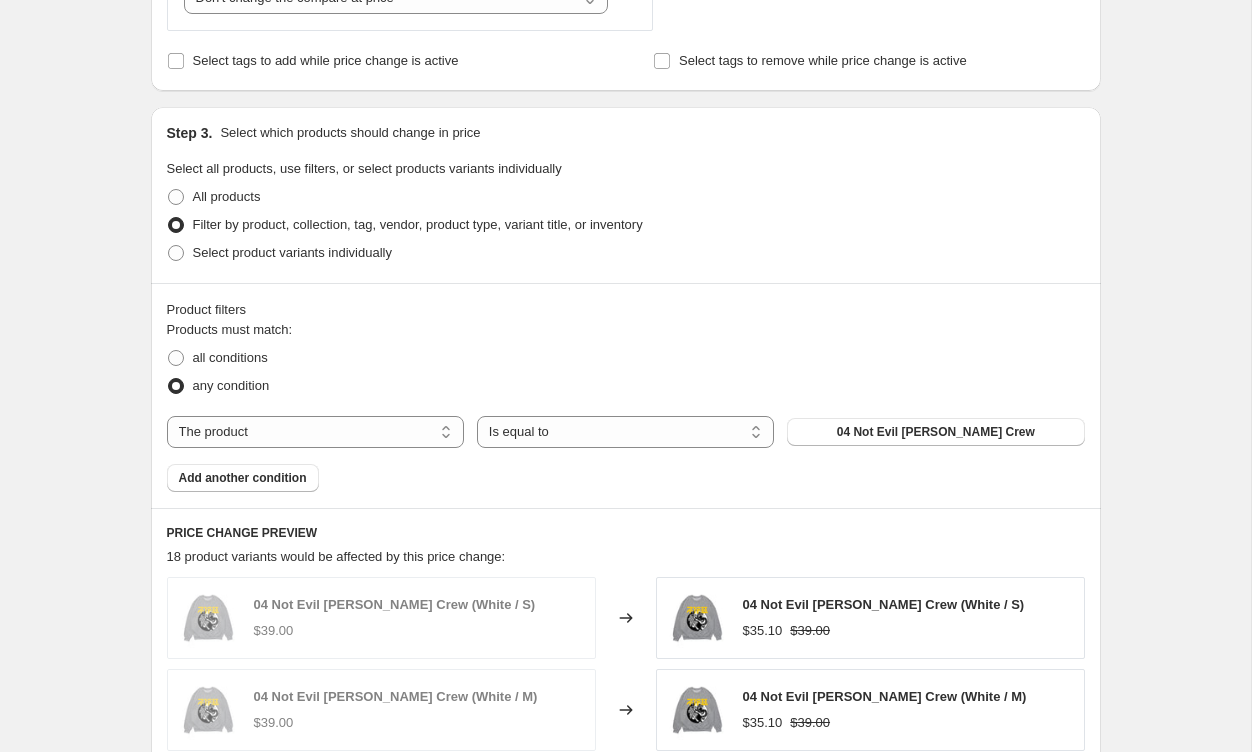scroll, scrollTop: 921, scrollLeft: 0, axis: vertical 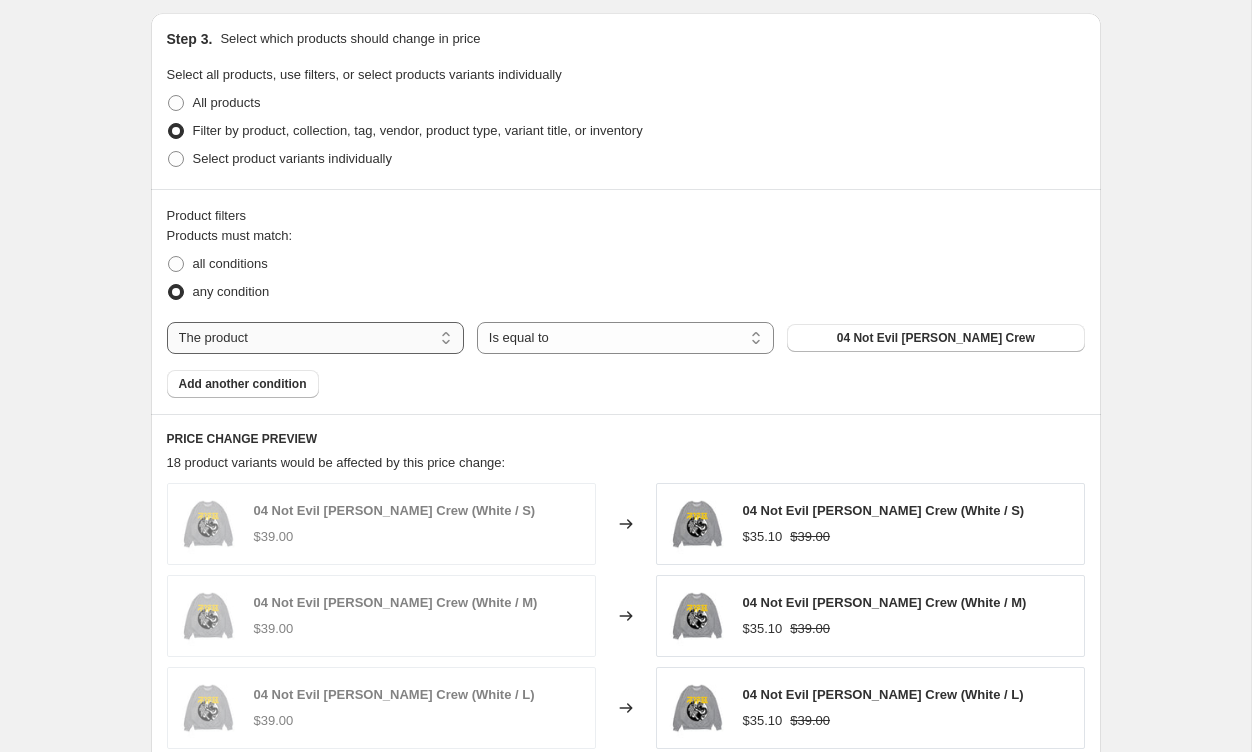 click on "The product The product's collection The product's tag The product's vendor The product's type The product's status The variant's title Inventory quantity" at bounding box center (315, 338) 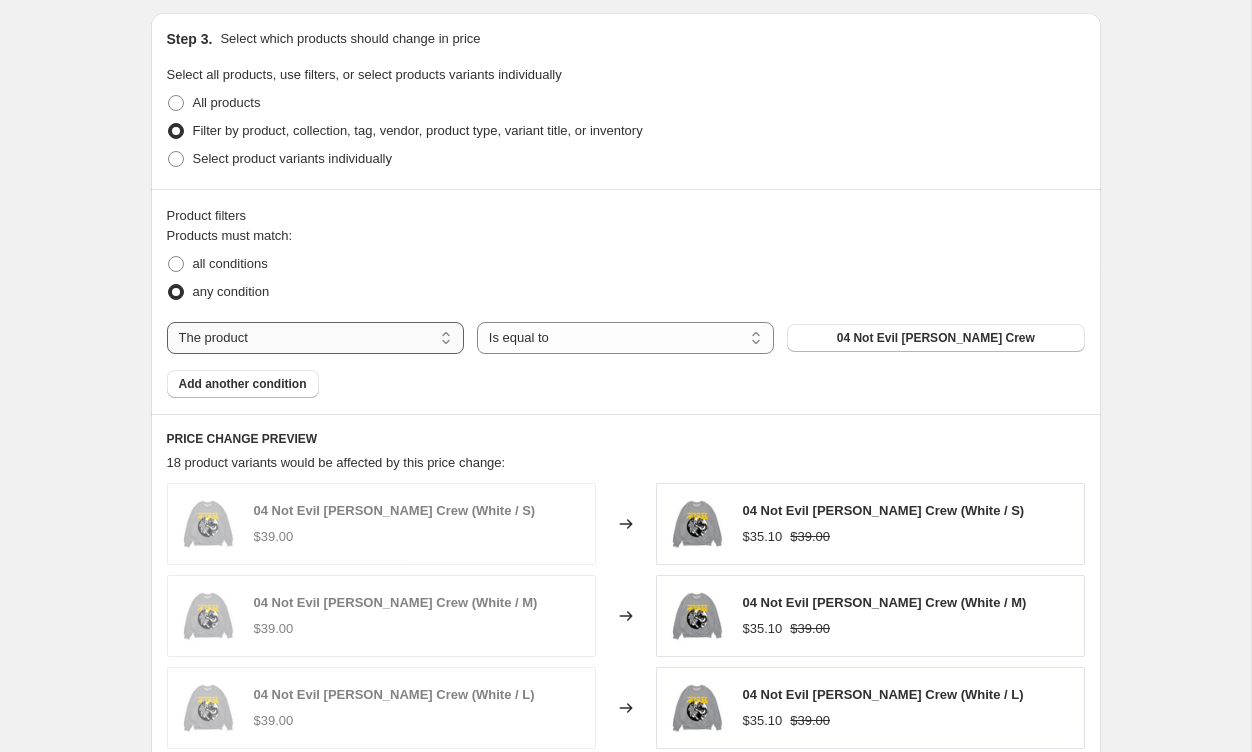 select on "collection" 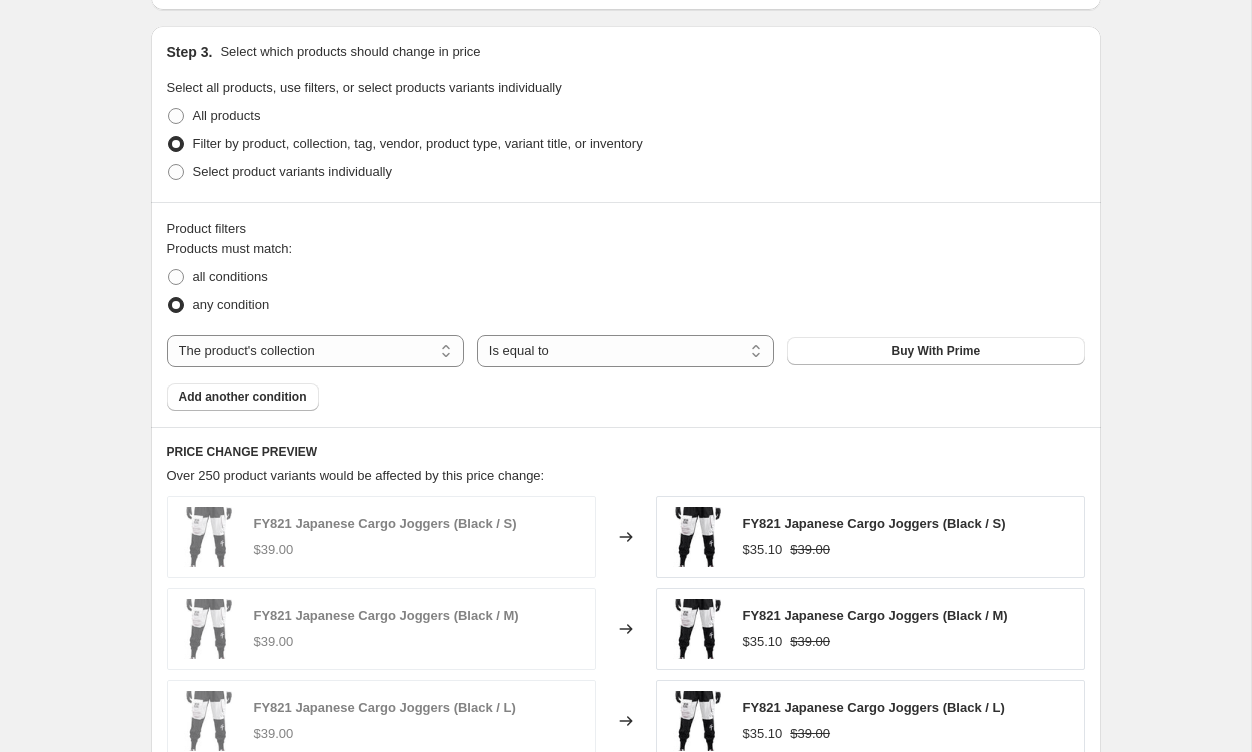 scroll, scrollTop: 907, scrollLeft: 0, axis: vertical 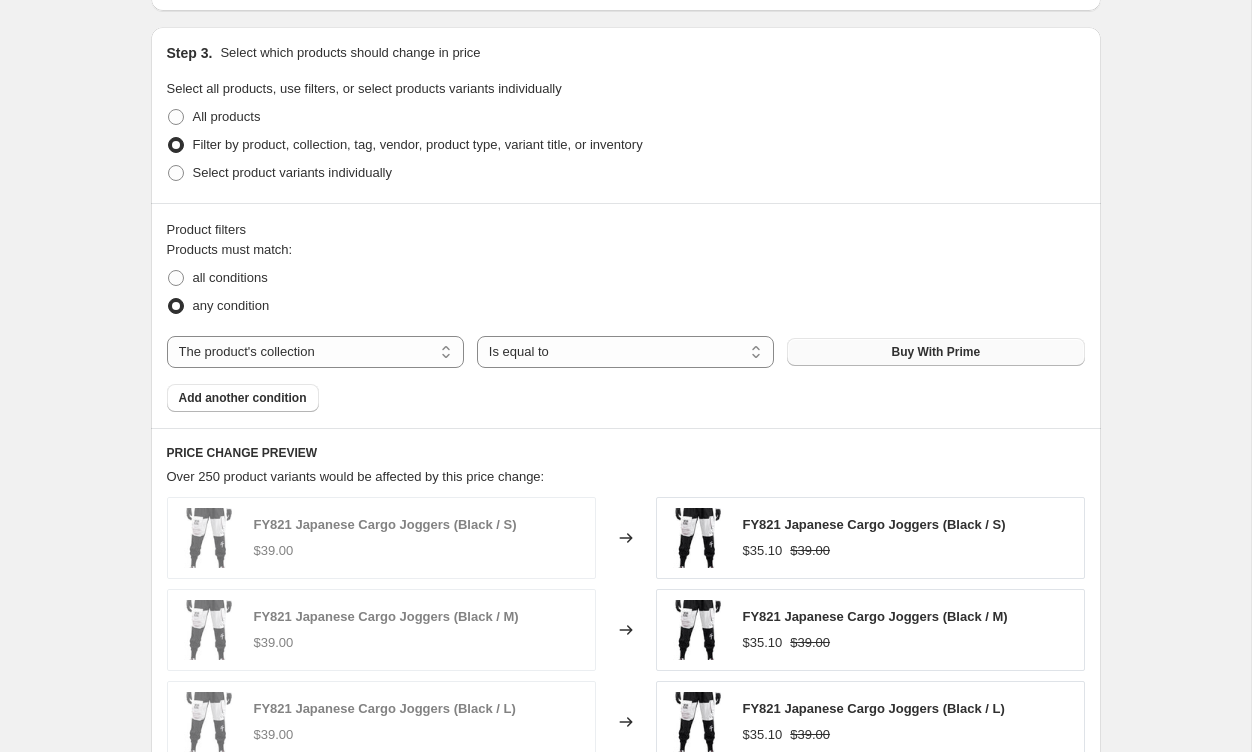 click on "Buy With Prime" at bounding box center (935, 352) 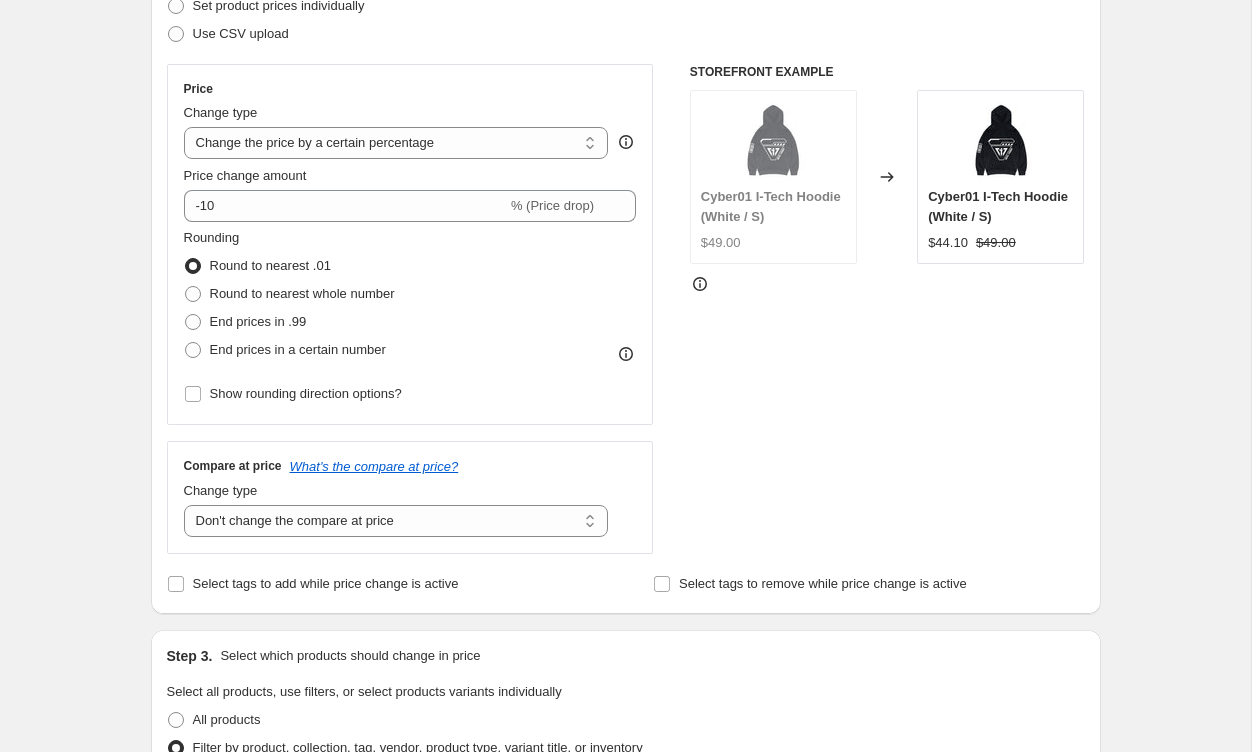 scroll, scrollTop: 288, scrollLeft: 0, axis: vertical 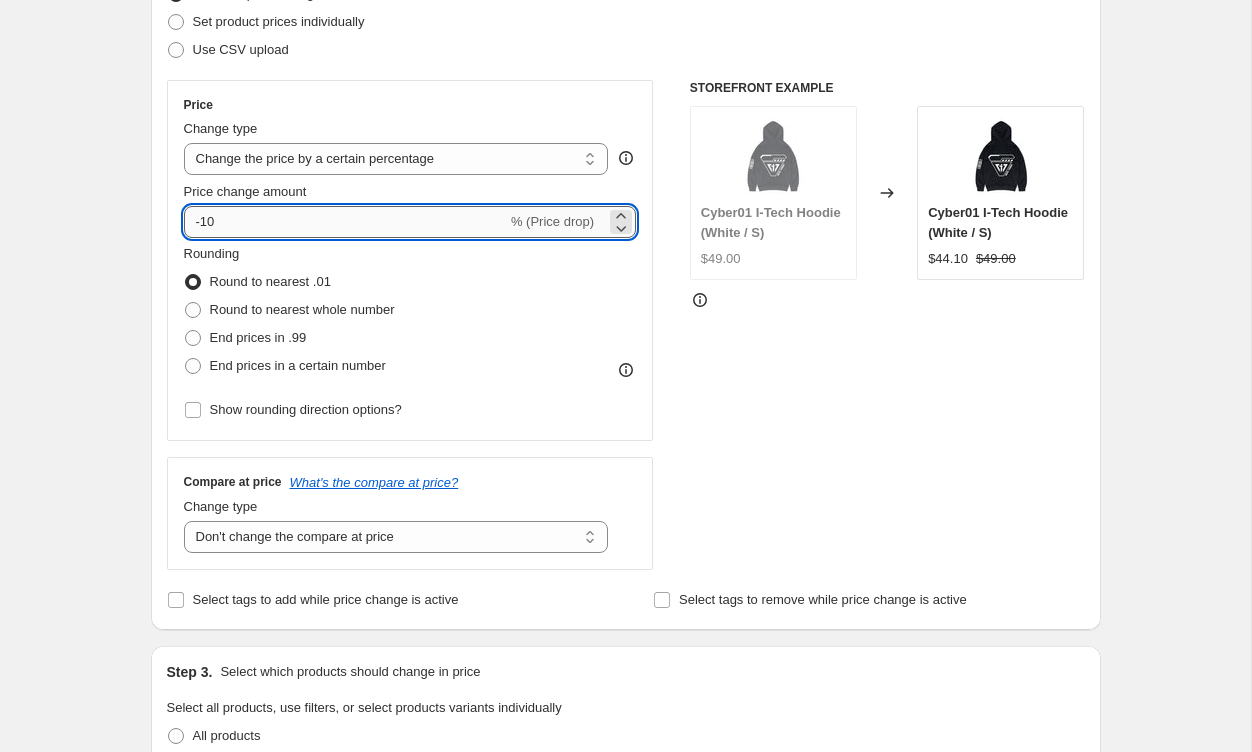 drag, startPoint x: 248, startPoint y: 222, endPoint x: 204, endPoint y: 222, distance: 44 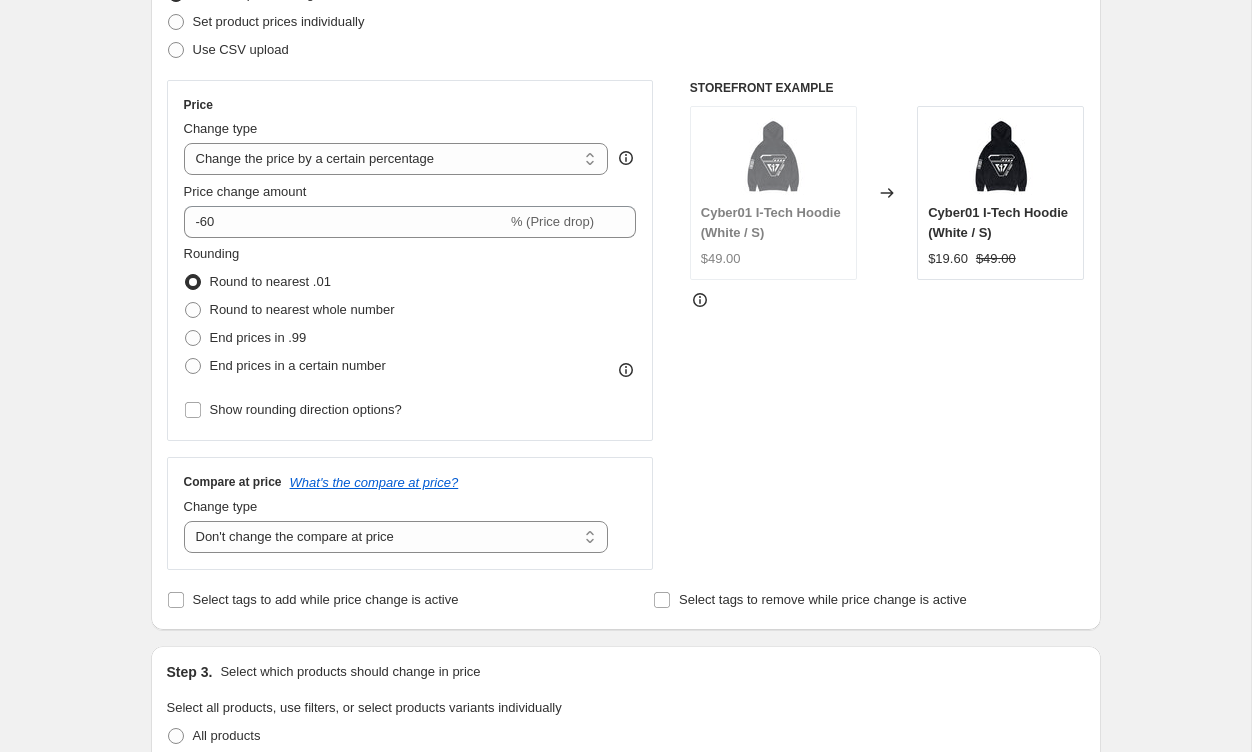 click on "Create new price [MEDICAL_DATA]. This page is ready Create new price [MEDICAL_DATA] Draft Step 1. Optionally give your price [MEDICAL_DATA] a title (eg "March 30% off sale on boots") Graphic Collection 60% Off This title is just for internal use, customers won't see it Step 2. Select how the prices should change Use bulk price change rules Set product prices individually Use CSV upload Price Change type Change the price to a certain amount Change the price by a certain amount Change the price by a certain percentage Change the price to the current compare at price (price before sale) Change the price by a certain amount relative to the compare at price Change the price by a certain percentage relative to the compare at price Don't change the price Change the price by a certain percentage relative to the cost per item Change price to certain cost margin Change the price by a certain percentage Price change amount -60 % (Price drop) Rounding Round to nearest .01 Round to nearest whole number End prices in .99 Change type" at bounding box center [626, 824] 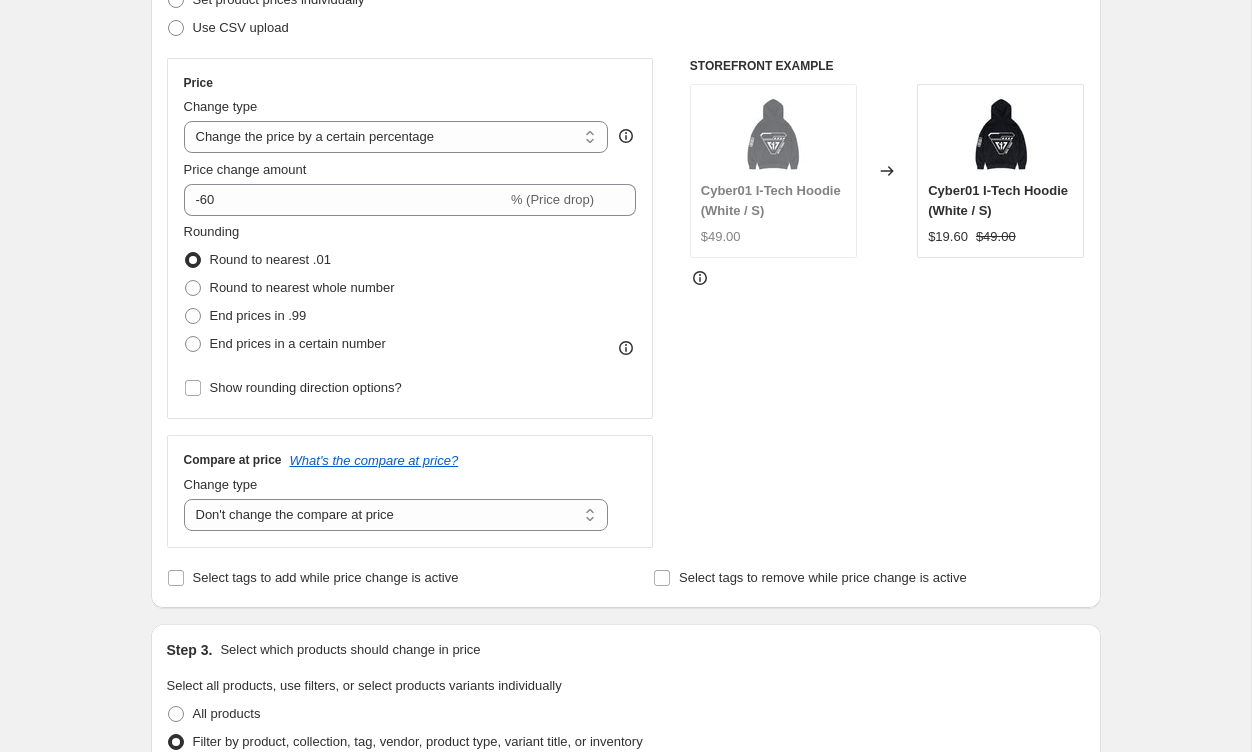 scroll, scrollTop: 304, scrollLeft: 0, axis: vertical 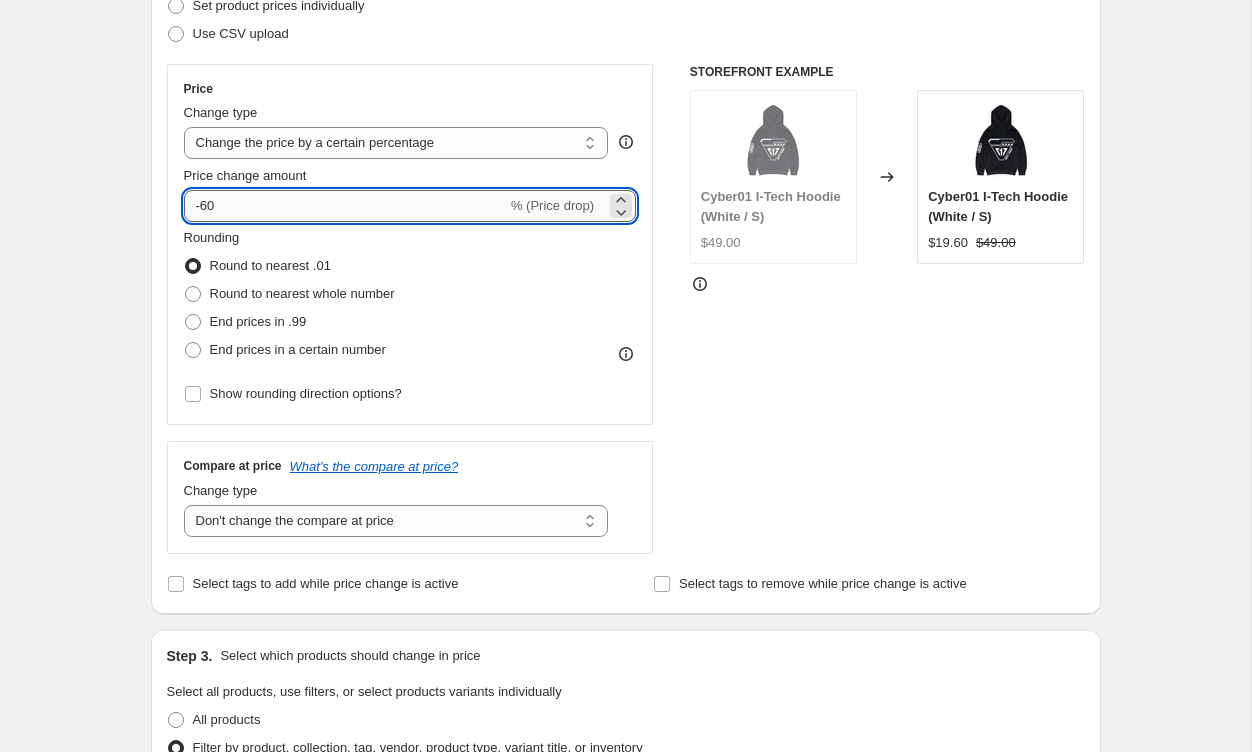 drag, startPoint x: 231, startPoint y: 208, endPoint x: 204, endPoint y: 205, distance: 27.166155 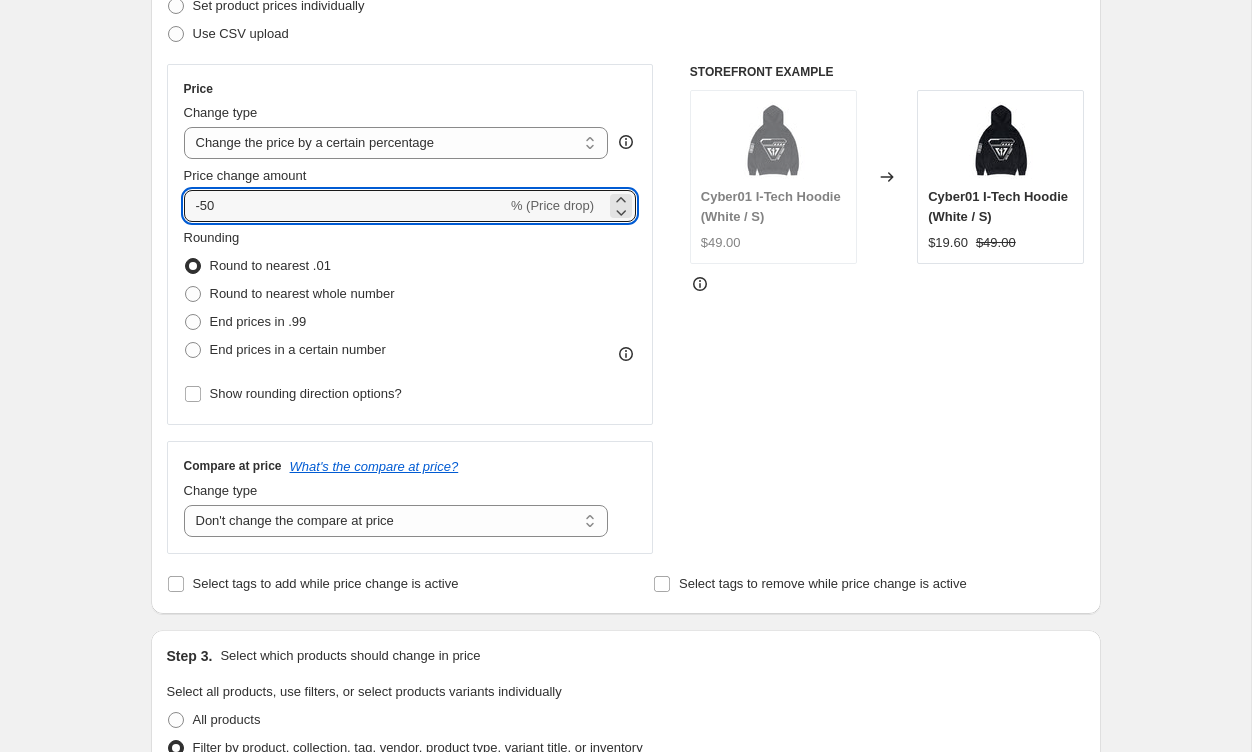 click on "Step 2. Select how the prices should change Use bulk price change rules Set product prices individually Use CSV upload Price Change type Change the price to a certain amount Change the price by a certain amount Change the price by a certain percentage Change the price to the current compare at price (price before sale) Change the price by a certain amount relative to the compare at price Change the price by a certain percentage relative to the compare at price Don't change the price Change the price by a certain percentage relative to the cost per item Change price to certain cost margin Change the price by a certain percentage Price change amount -50 % (Price drop) Rounding Round to nearest .01 Round to nearest whole number End prices in .99 End prices in a certain number Show rounding direction options? Compare at price What's the compare at price? Change type Change the compare at price to the current price (sale) Change the compare at price to a certain amount Don't change the compare at price $49.00" at bounding box center (626, 263) 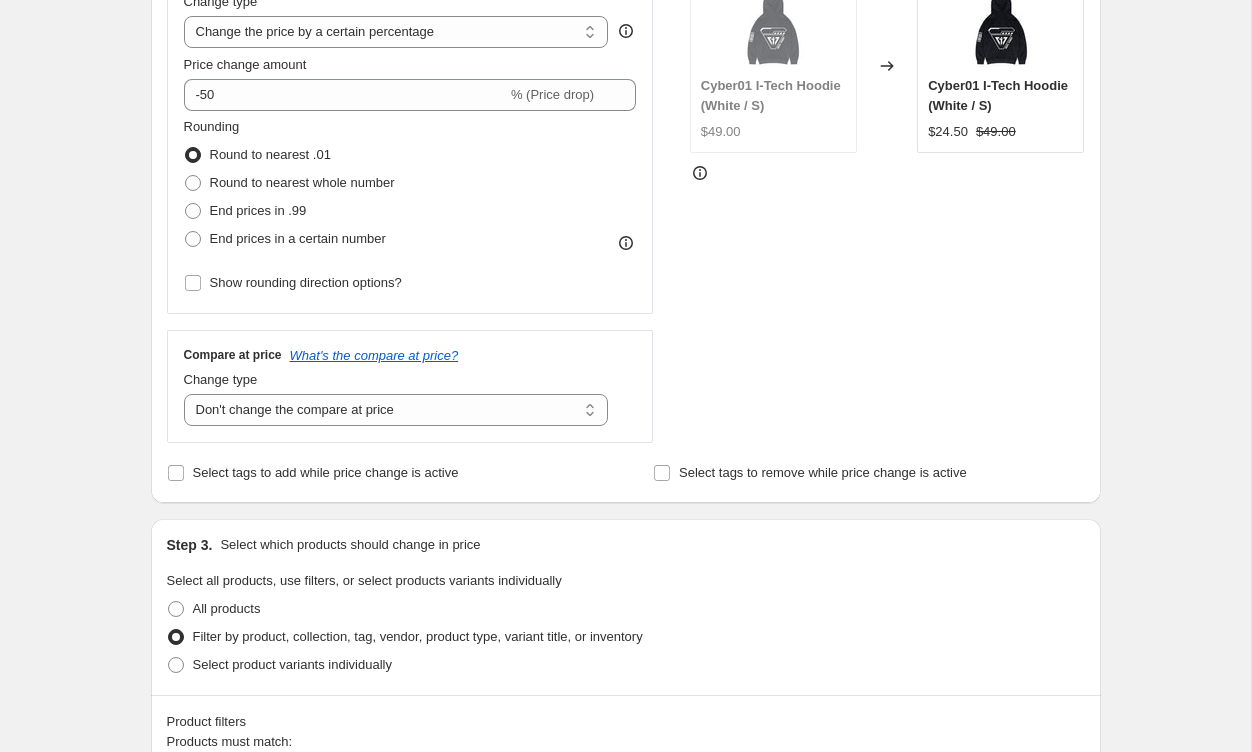 scroll, scrollTop: 403, scrollLeft: 0, axis: vertical 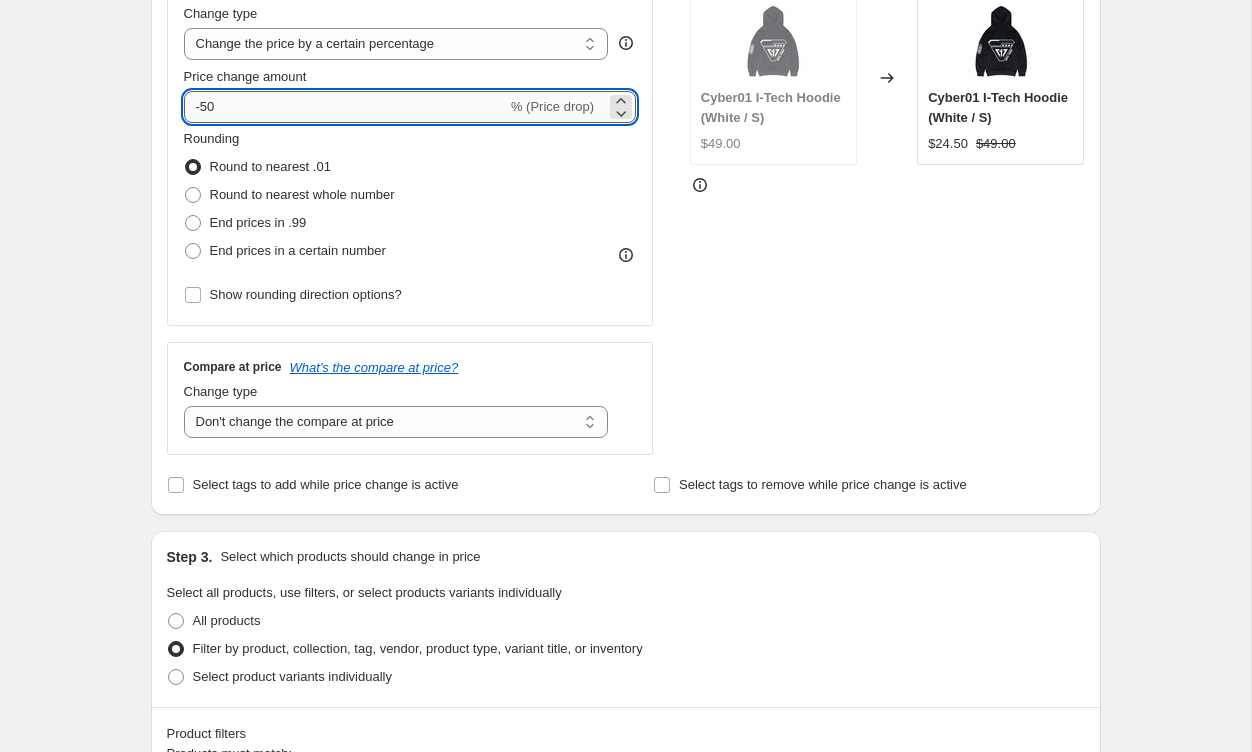 drag, startPoint x: 234, startPoint y: 116, endPoint x: 202, endPoint y: 112, distance: 32.24903 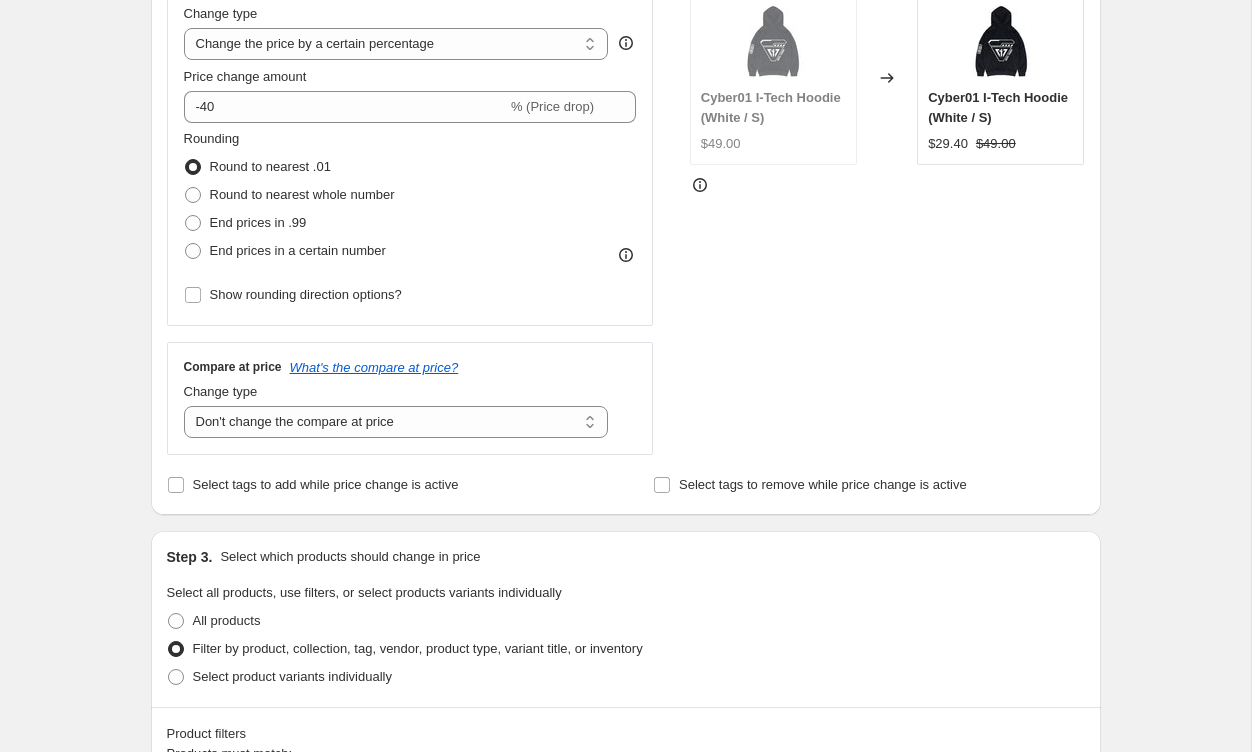 click on "Step 1. Optionally give your price [MEDICAL_DATA] a title (eg "March 30% off sale on boots") Graphic Collection 60% Off This title is just for internal use, customers won't see it Step 2. Select how the prices should change Use bulk price change rules Set product prices individually Use CSV upload Price Change type Change the price to a certain amount Change the price by a certain amount Change the price by a certain percentage Change the price to the current compare at price (price before sale) Change the price by a certain amount relative to the compare at price Change the price by a certain percentage relative to the compare at price Don't change the price Change the price by a certain percentage relative to the cost per item Change price to certain cost margin Change the price by a certain percentage Price change amount -40 % (Price drop) Rounding Round to nearest .01 Round to nearest whole number End prices in .99 End prices in a certain number Show rounding direction options? Compare at price Change type" at bounding box center [618, 678] 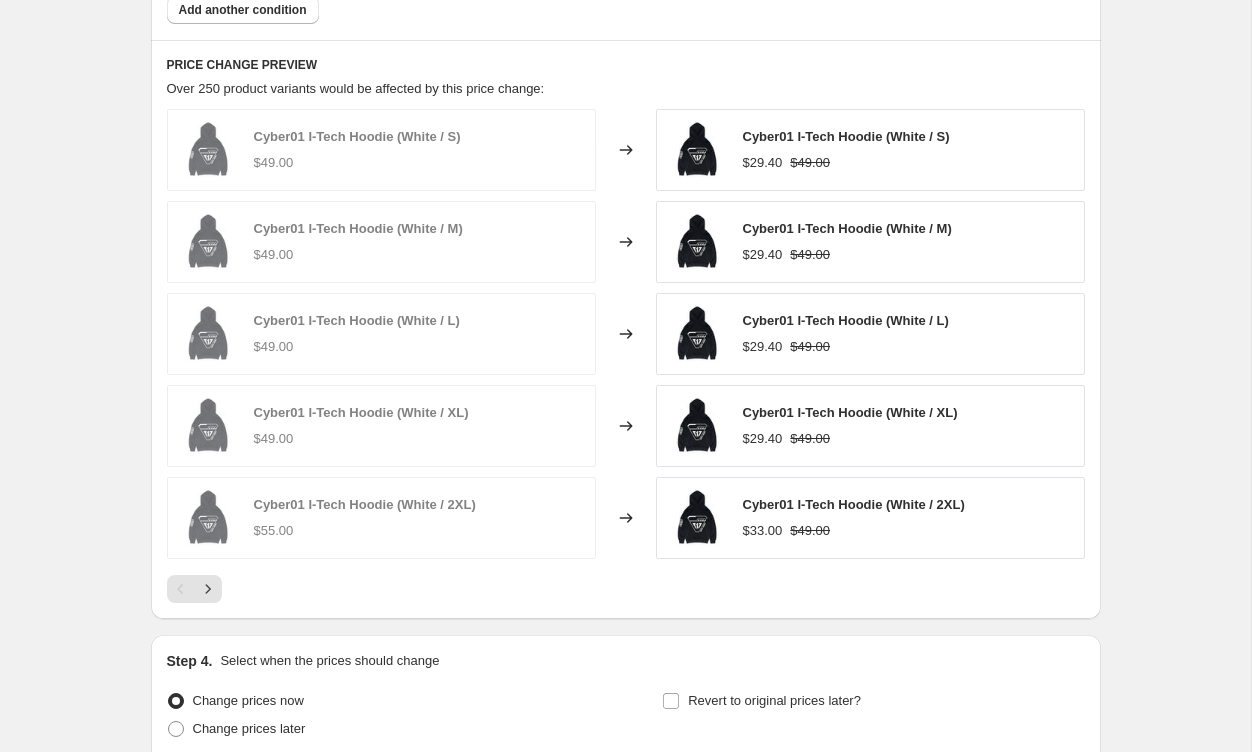 scroll, scrollTop: 1360, scrollLeft: 0, axis: vertical 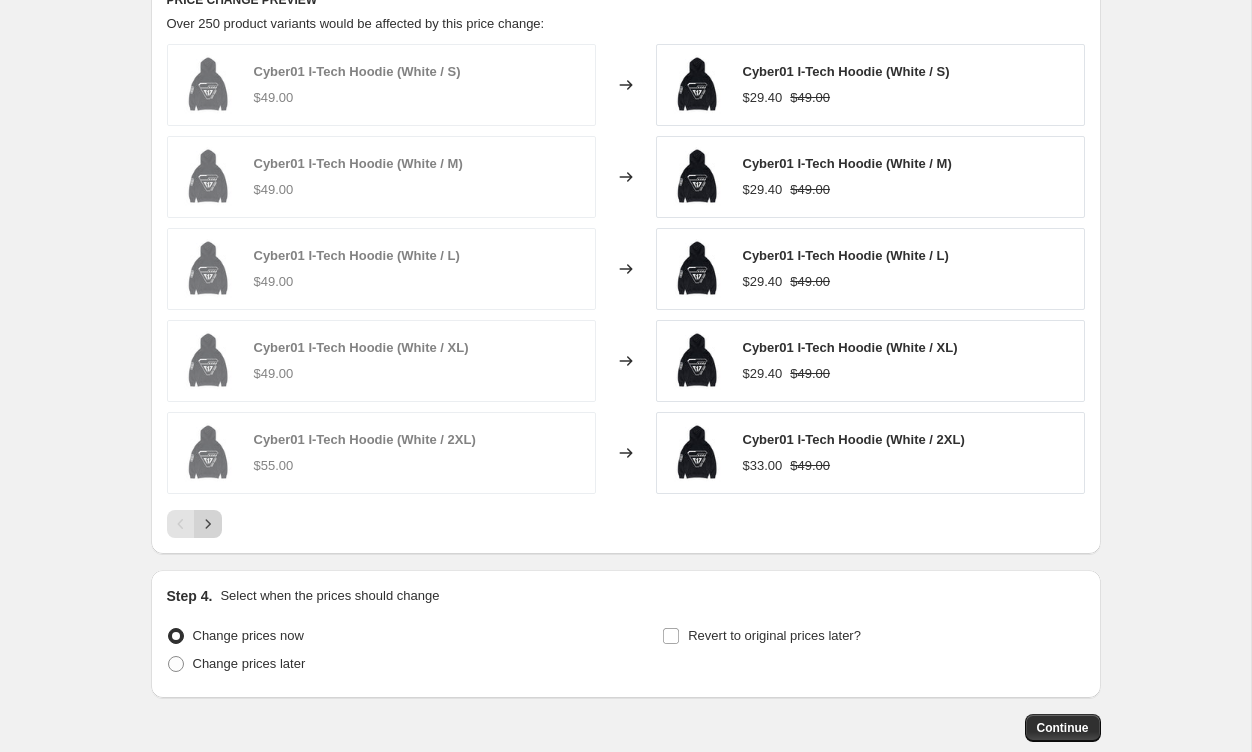 click 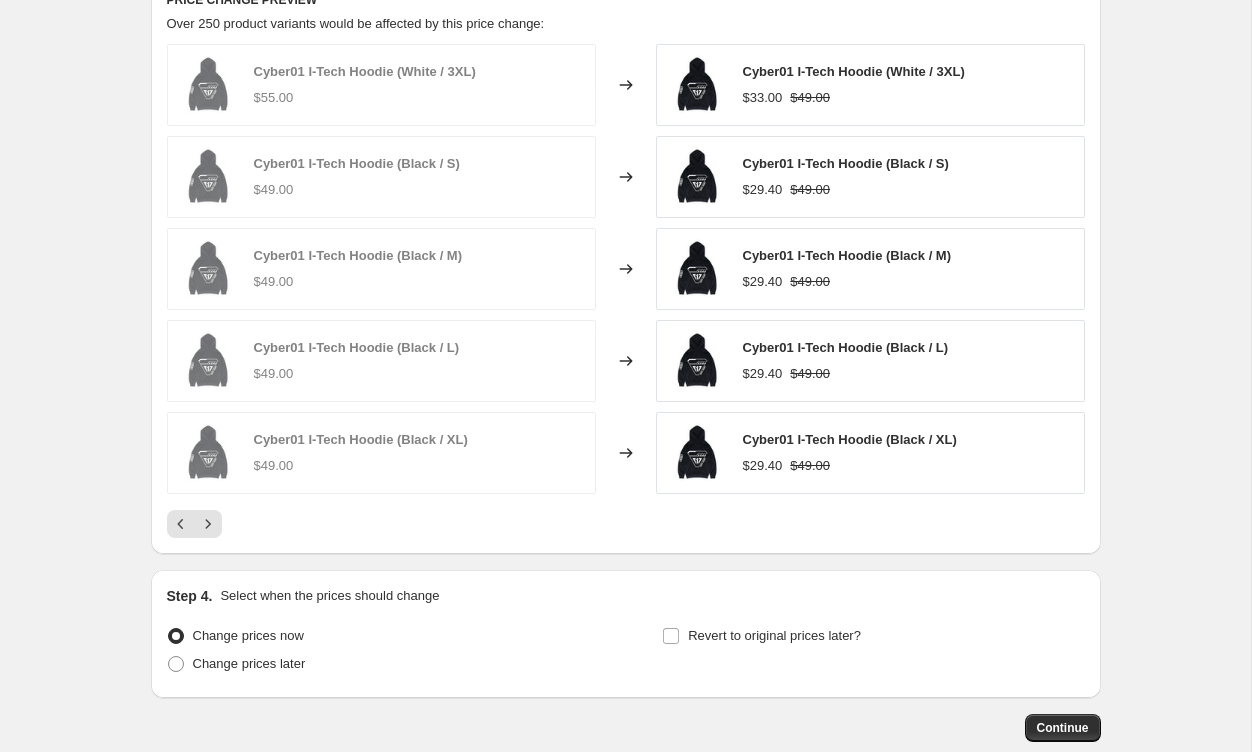 scroll, scrollTop: 1336, scrollLeft: 0, axis: vertical 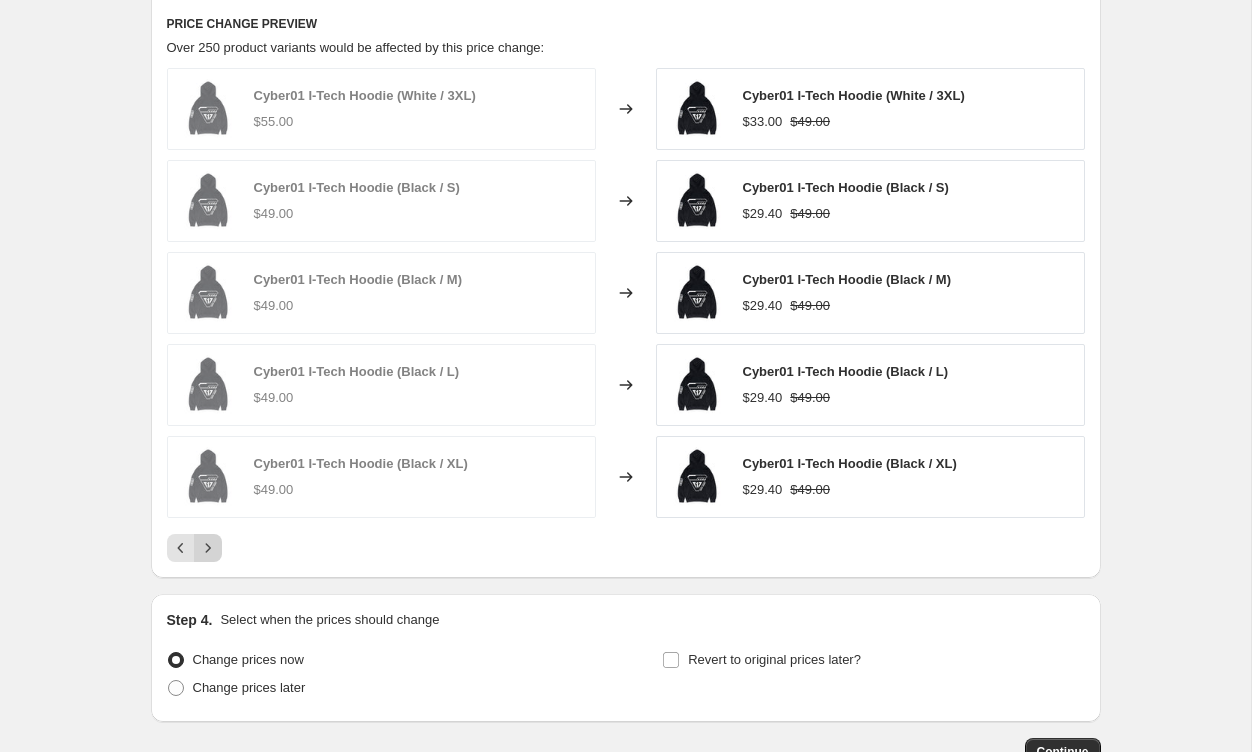 click at bounding box center [208, 548] 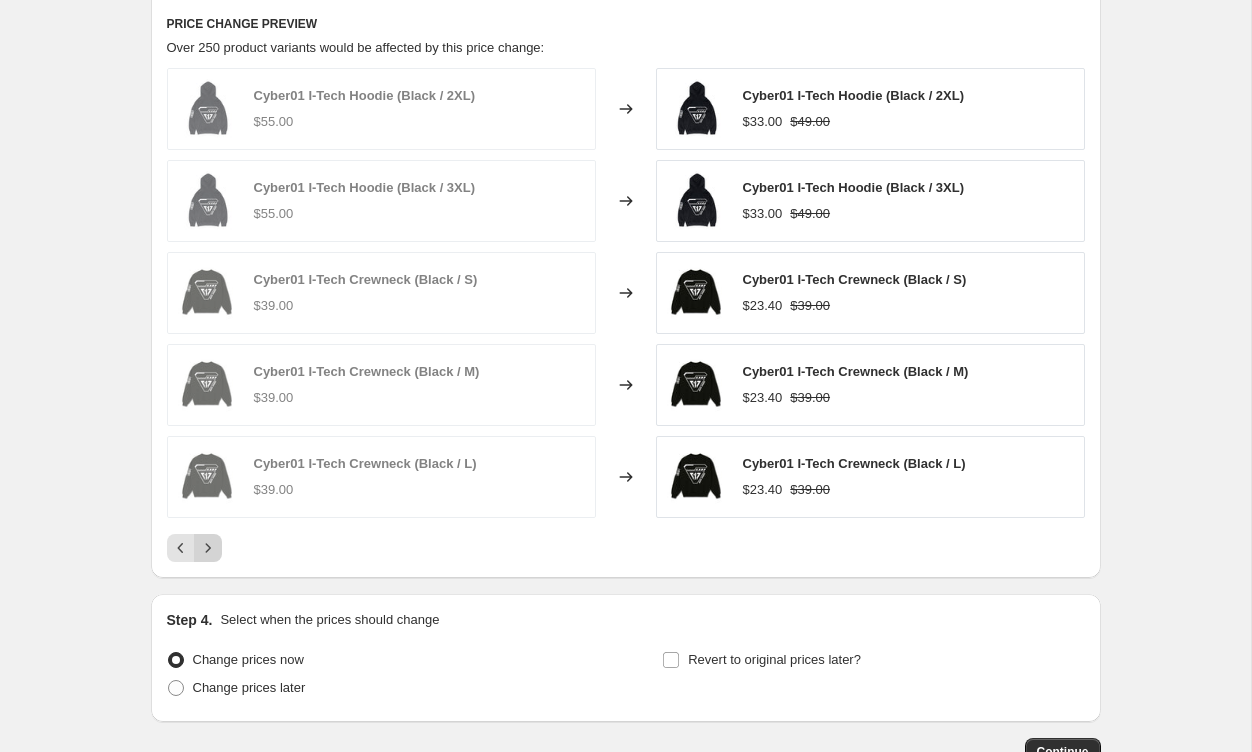 click 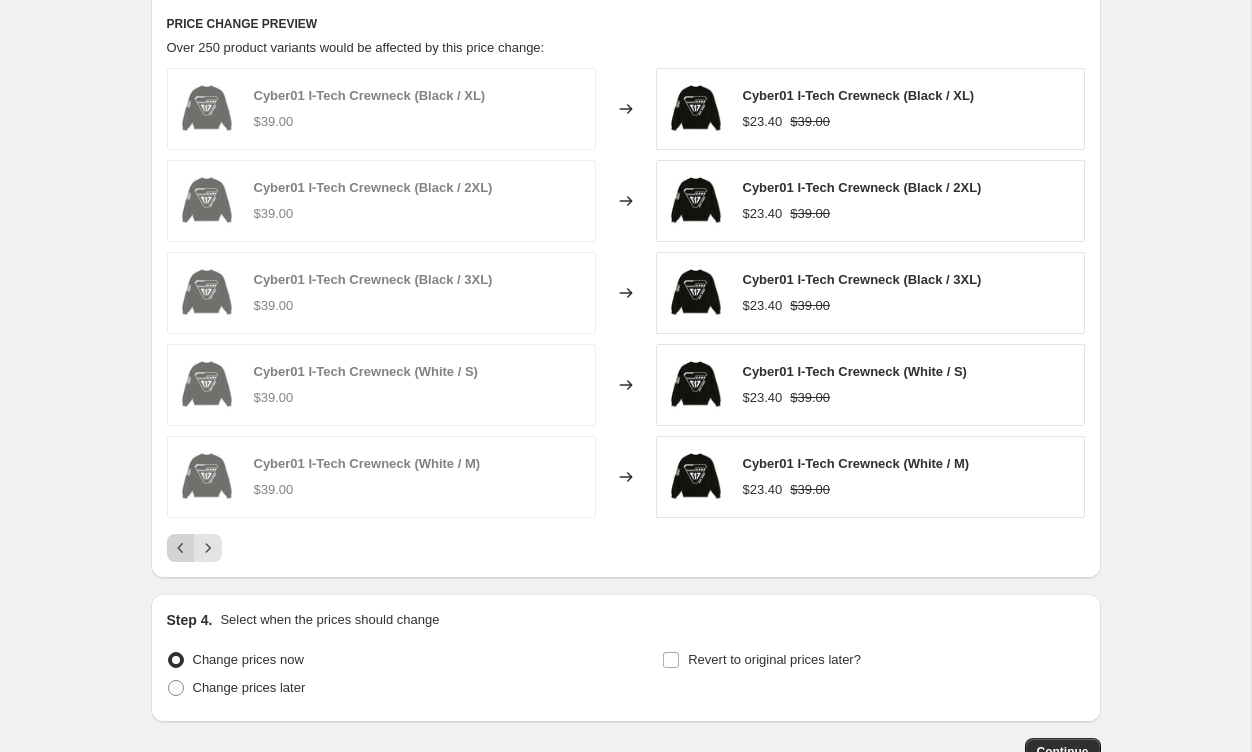 click 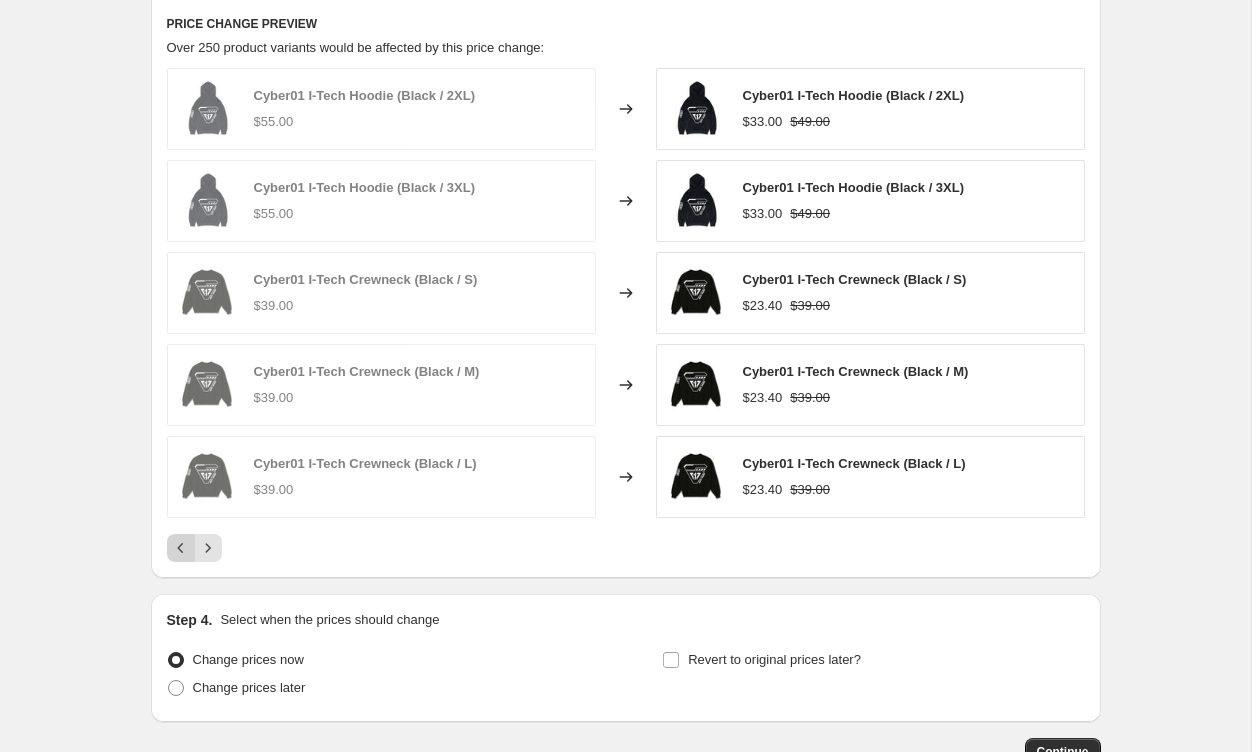 click 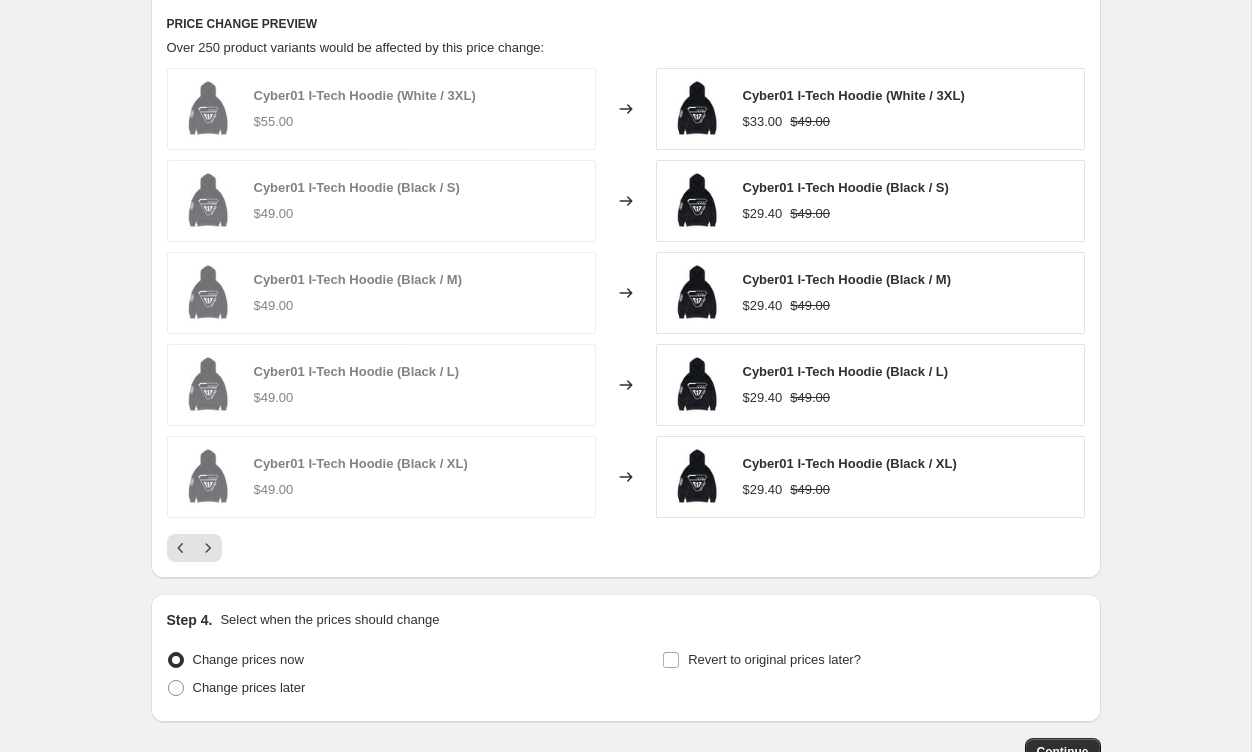 click at bounding box center (626, 548) 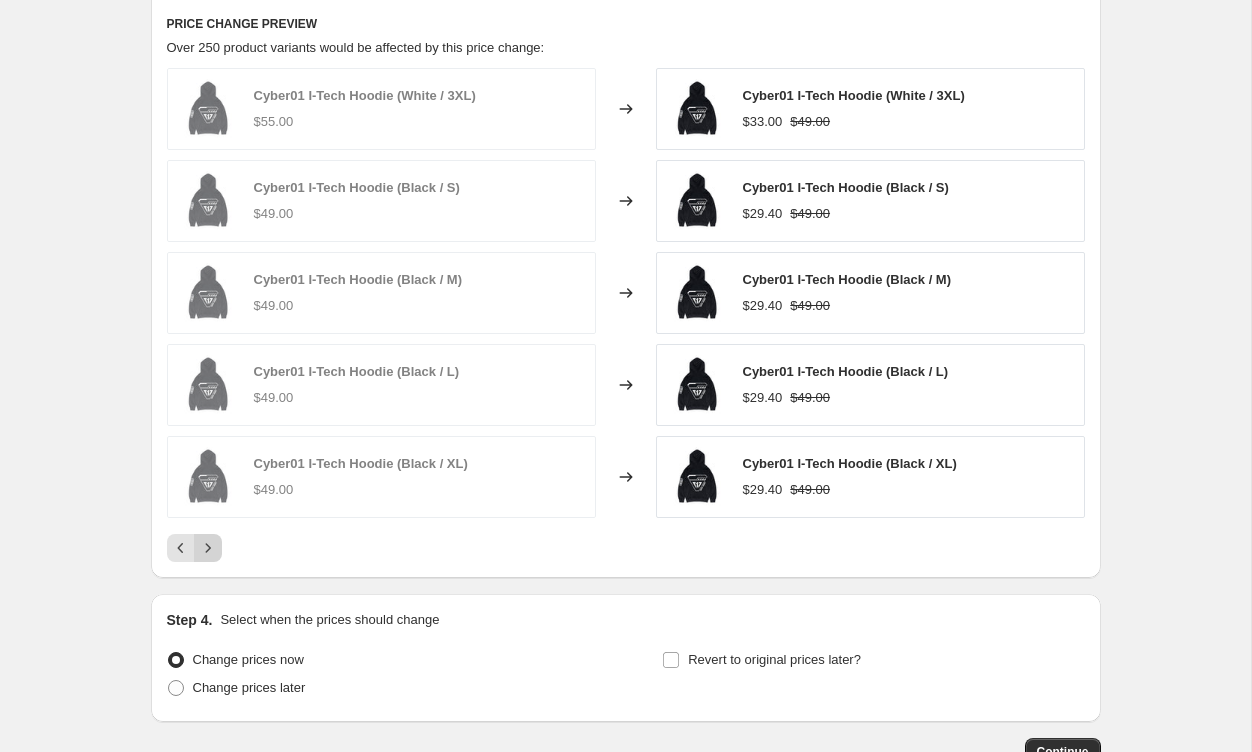 click 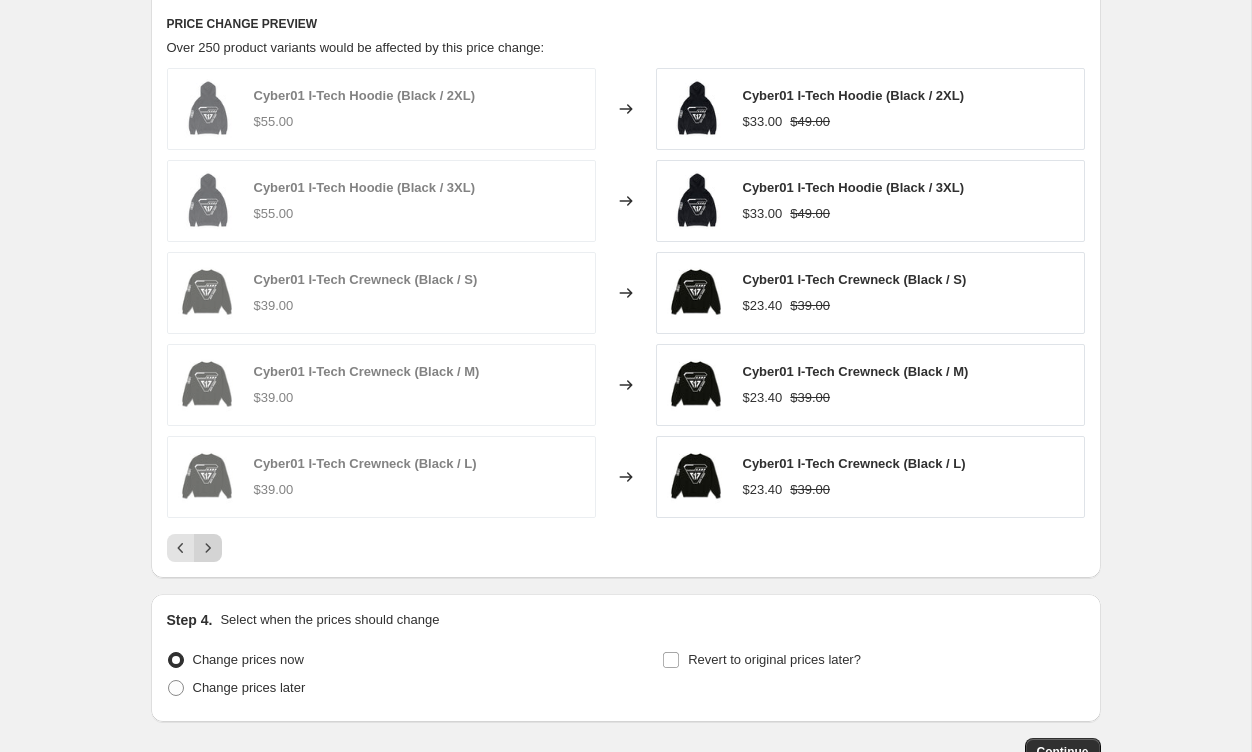 click 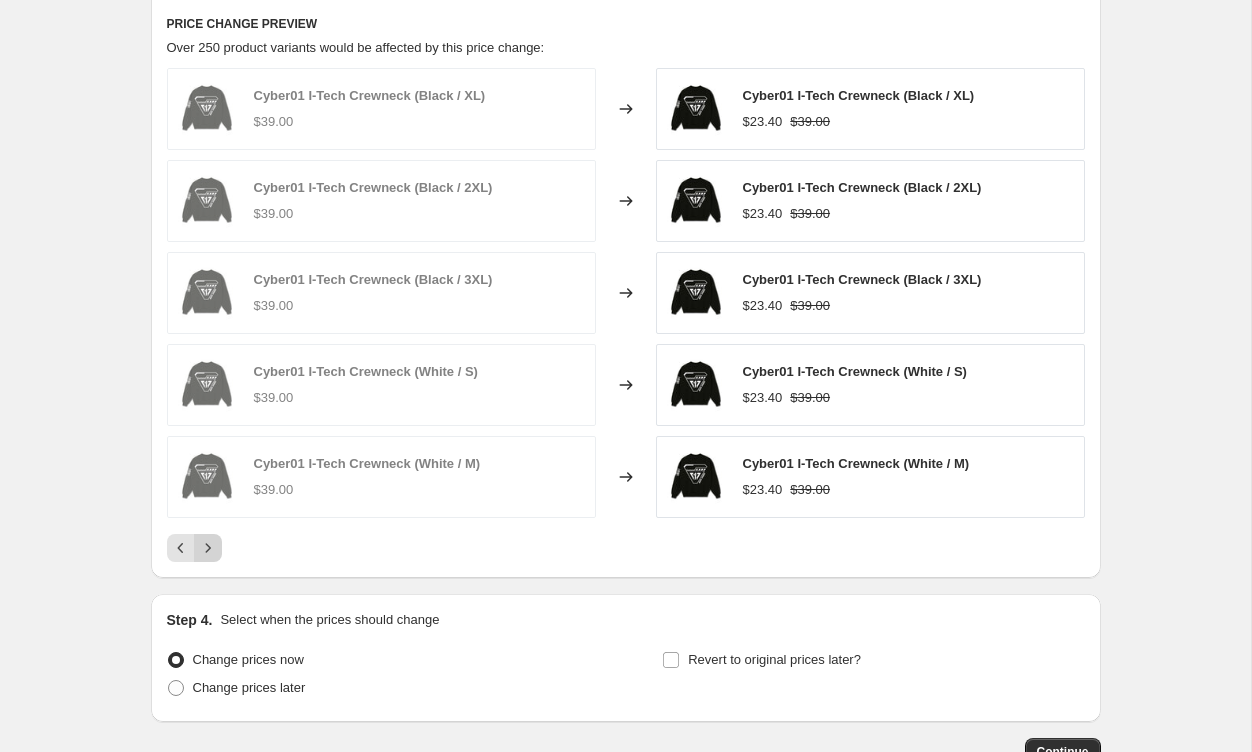 click 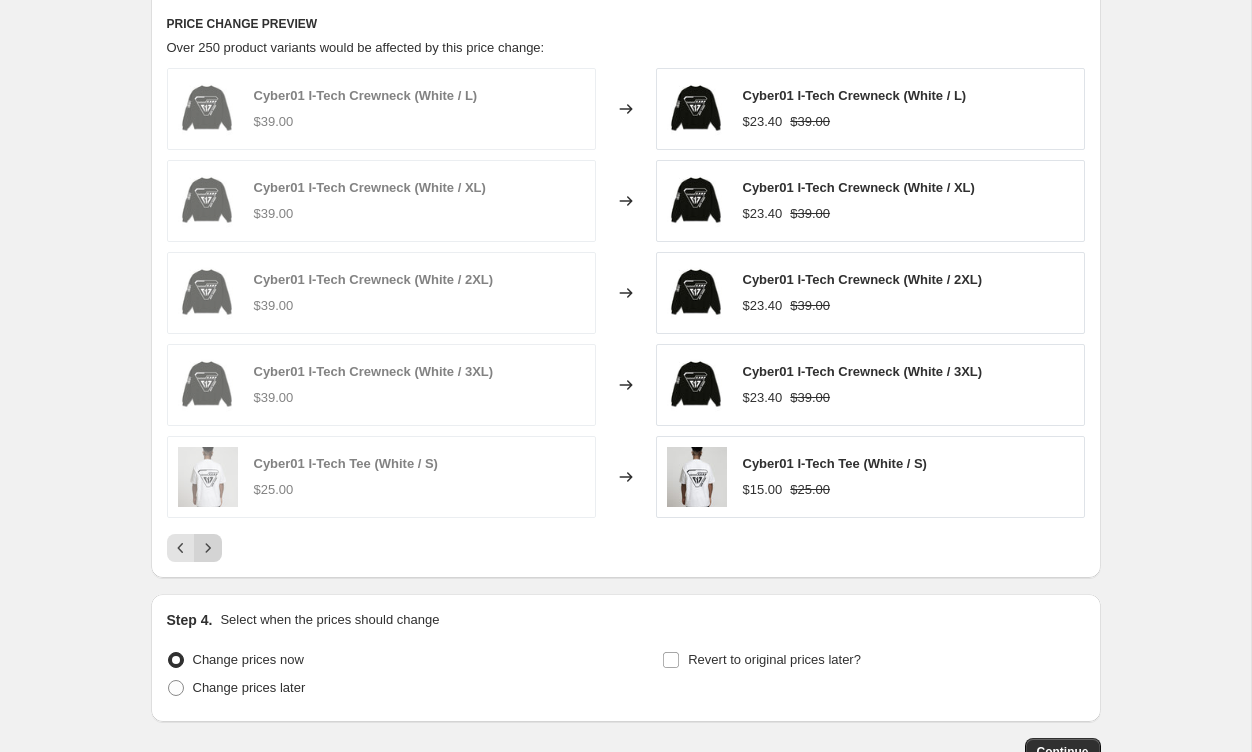 click 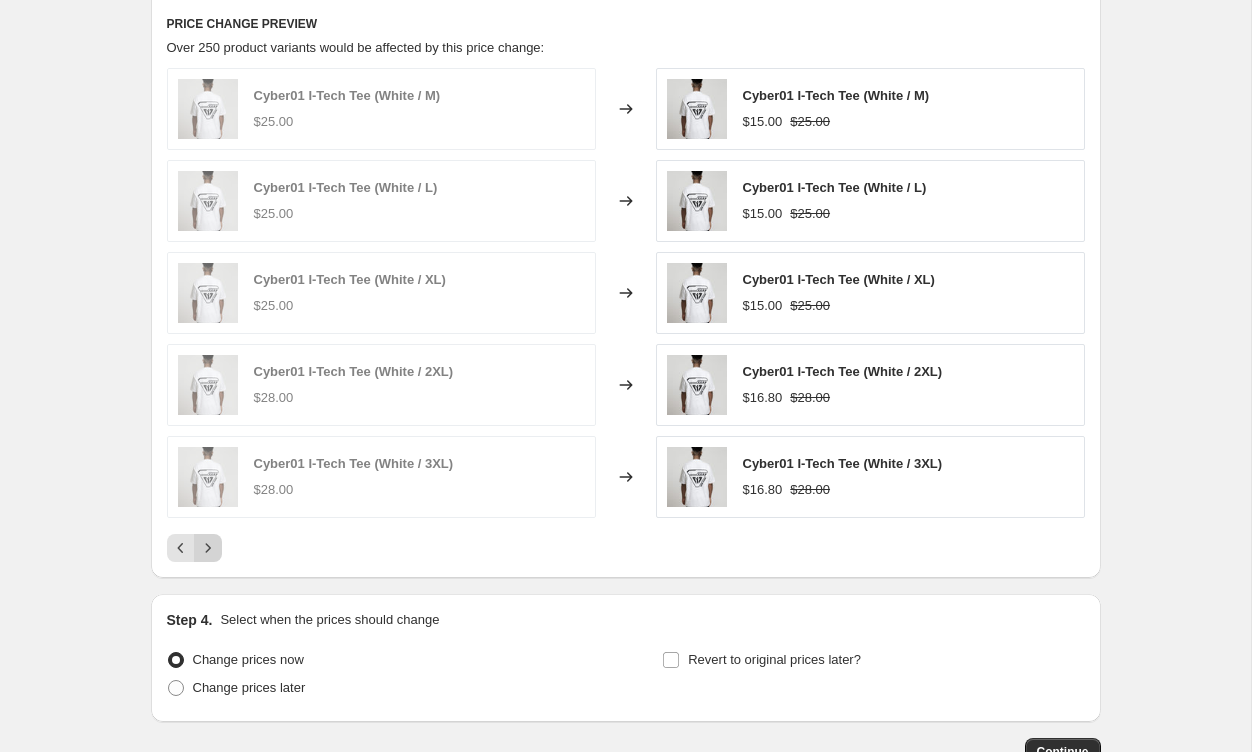 click 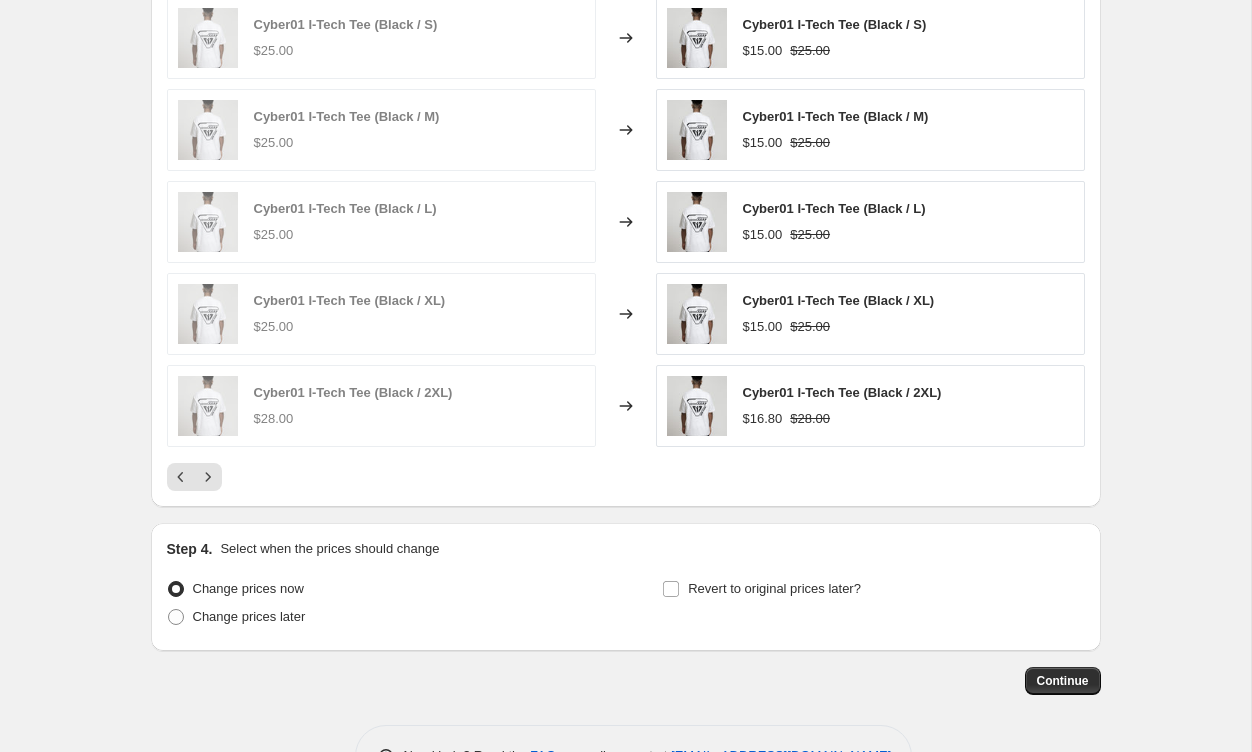 scroll, scrollTop: 1400, scrollLeft: 0, axis: vertical 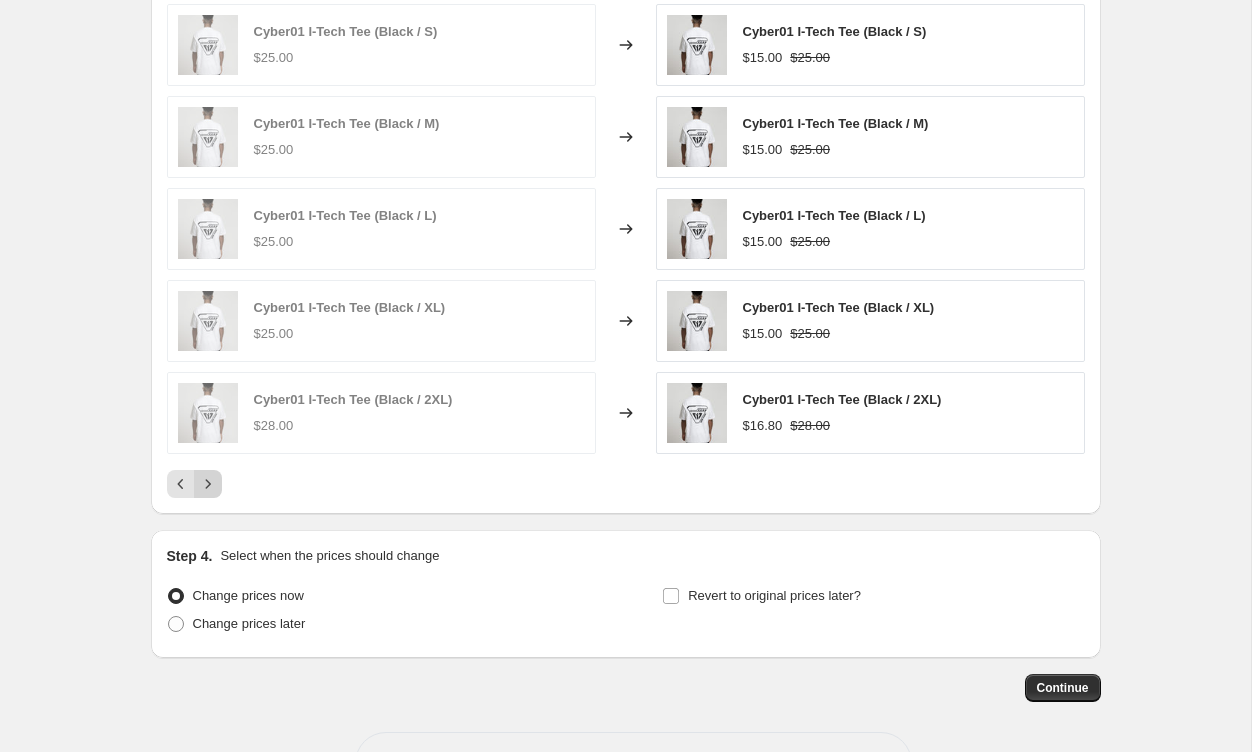 click at bounding box center (208, 484) 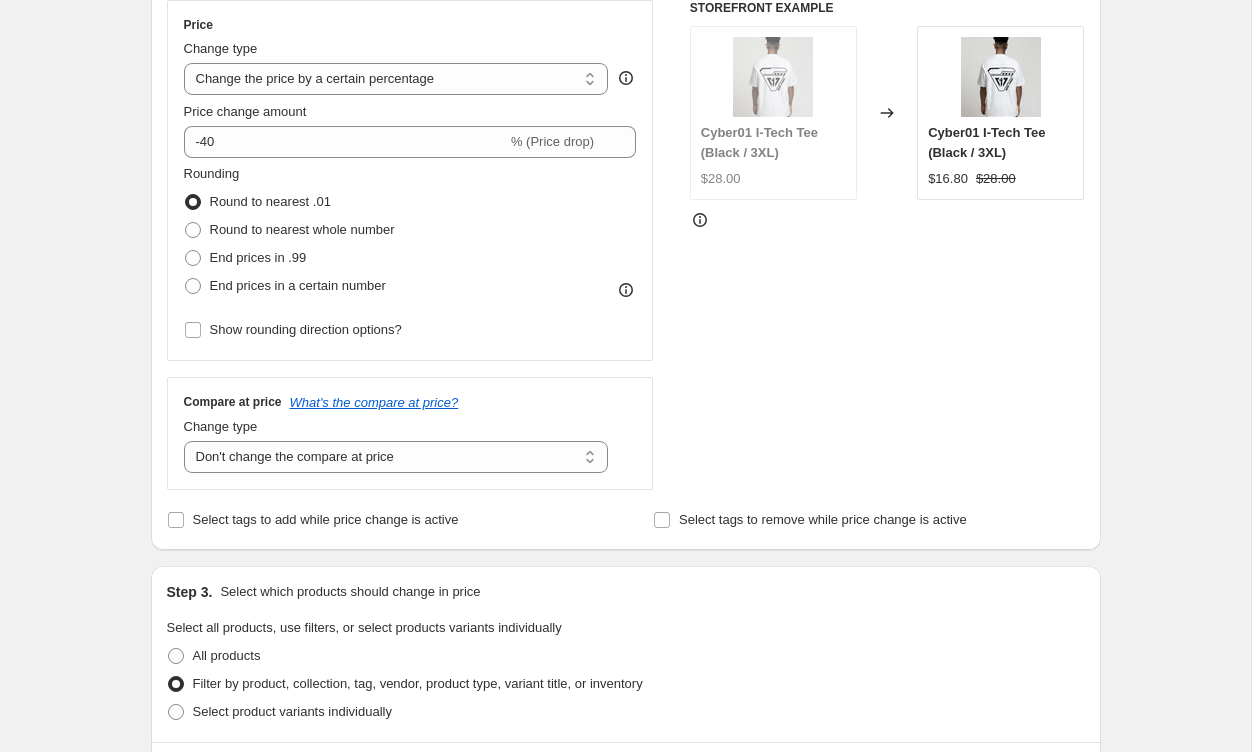 scroll, scrollTop: 275, scrollLeft: 0, axis: vertical 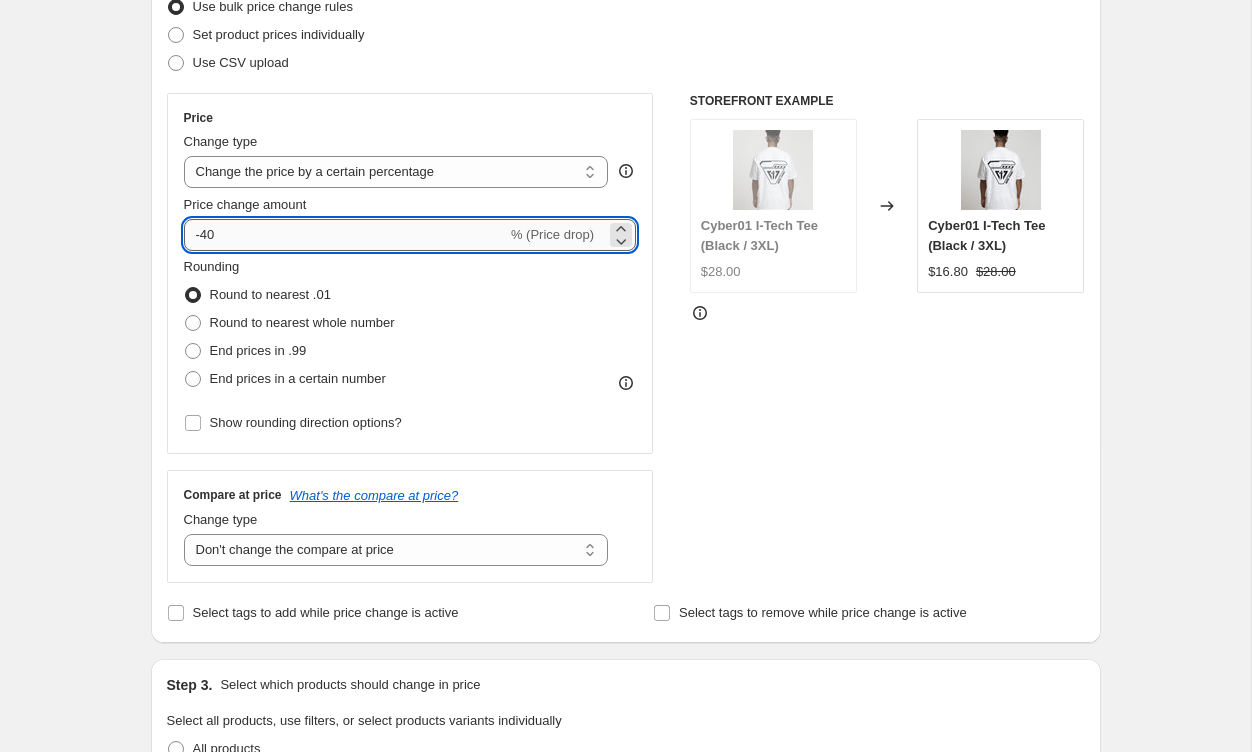 drag, startPoint x: 234, startPoint y: 226, endPoint x: 201, endPoint y: 238, distance: 35.1141 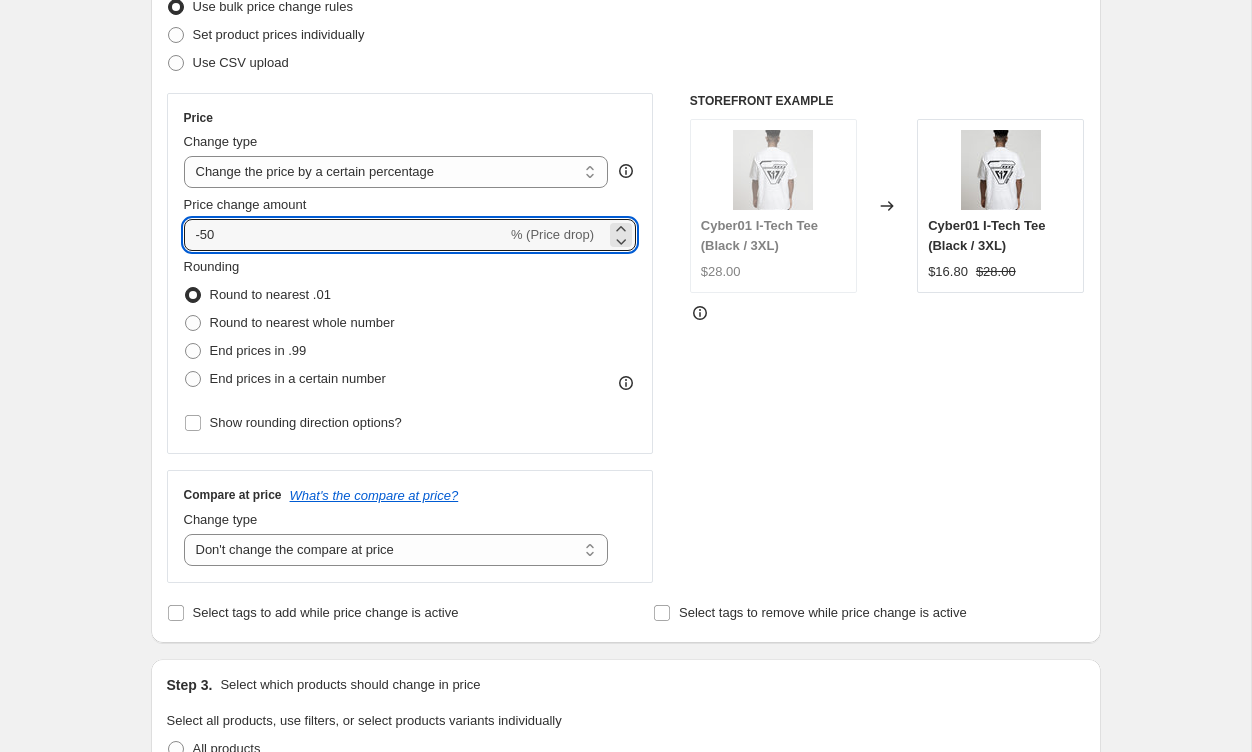 type on "-50" 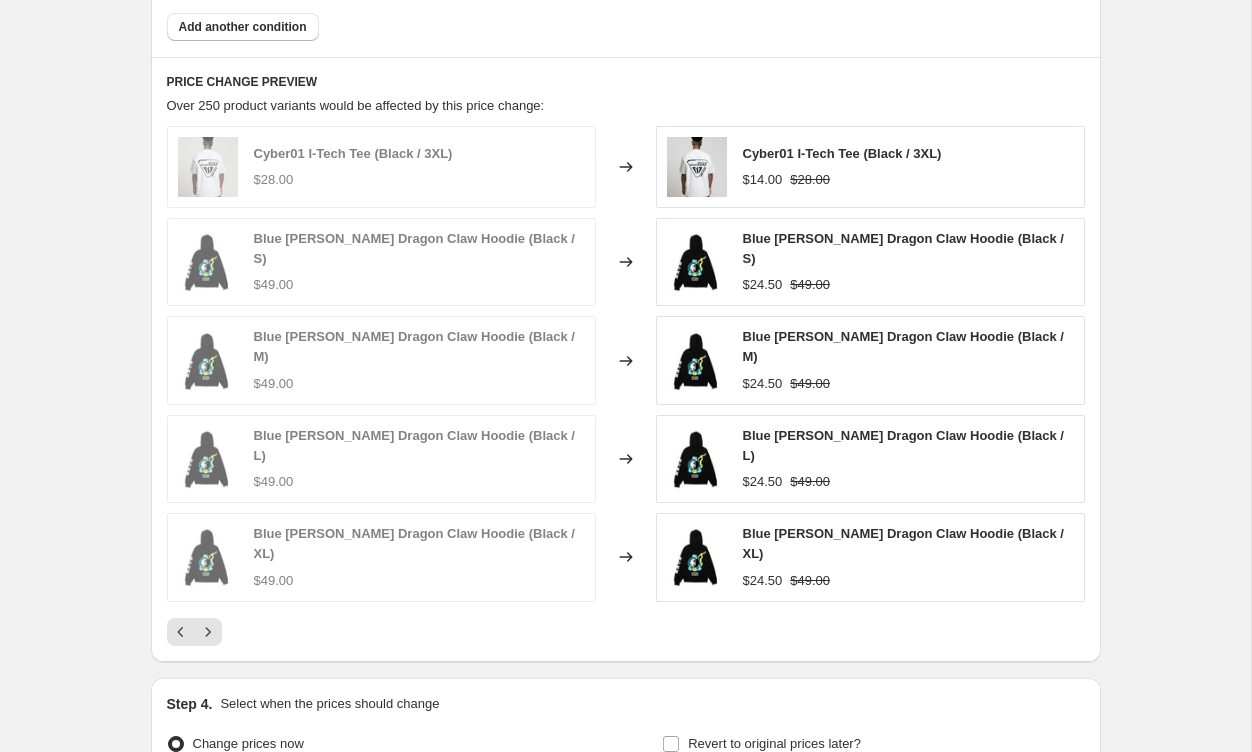 scroll, scrollTop: 1277, scrollLeft: 0, axis: vertical 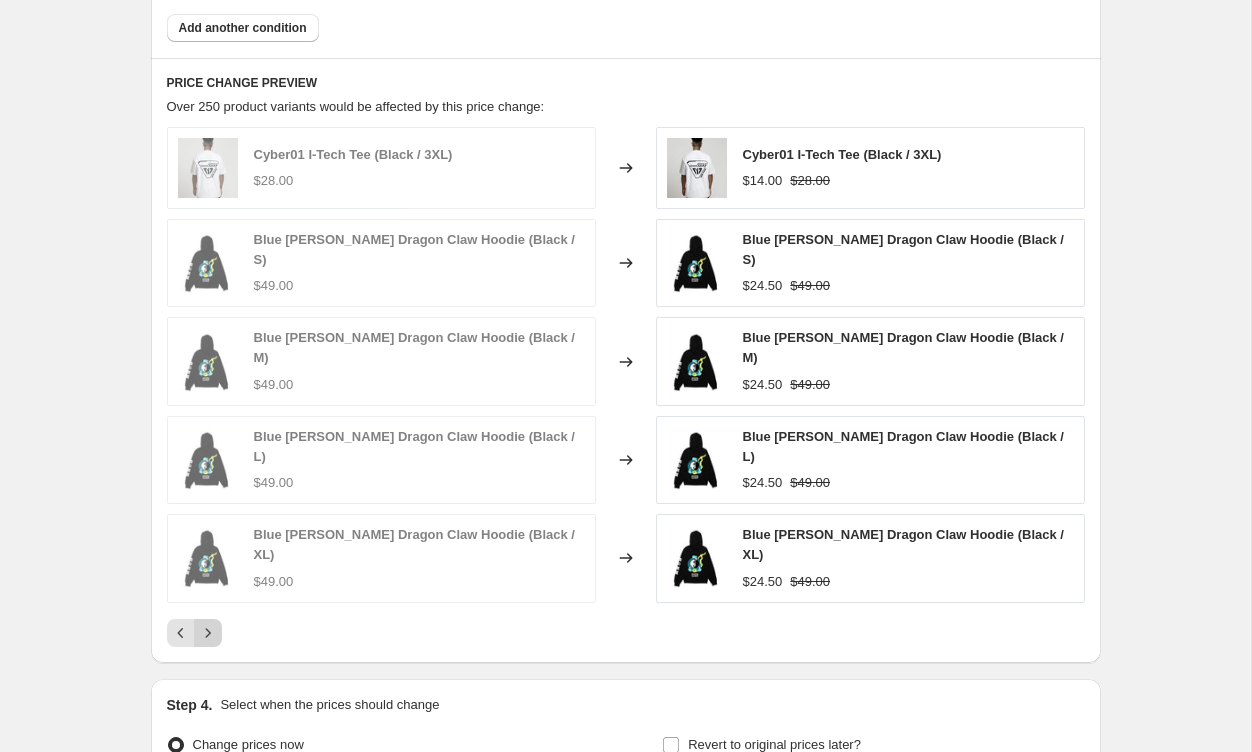 click 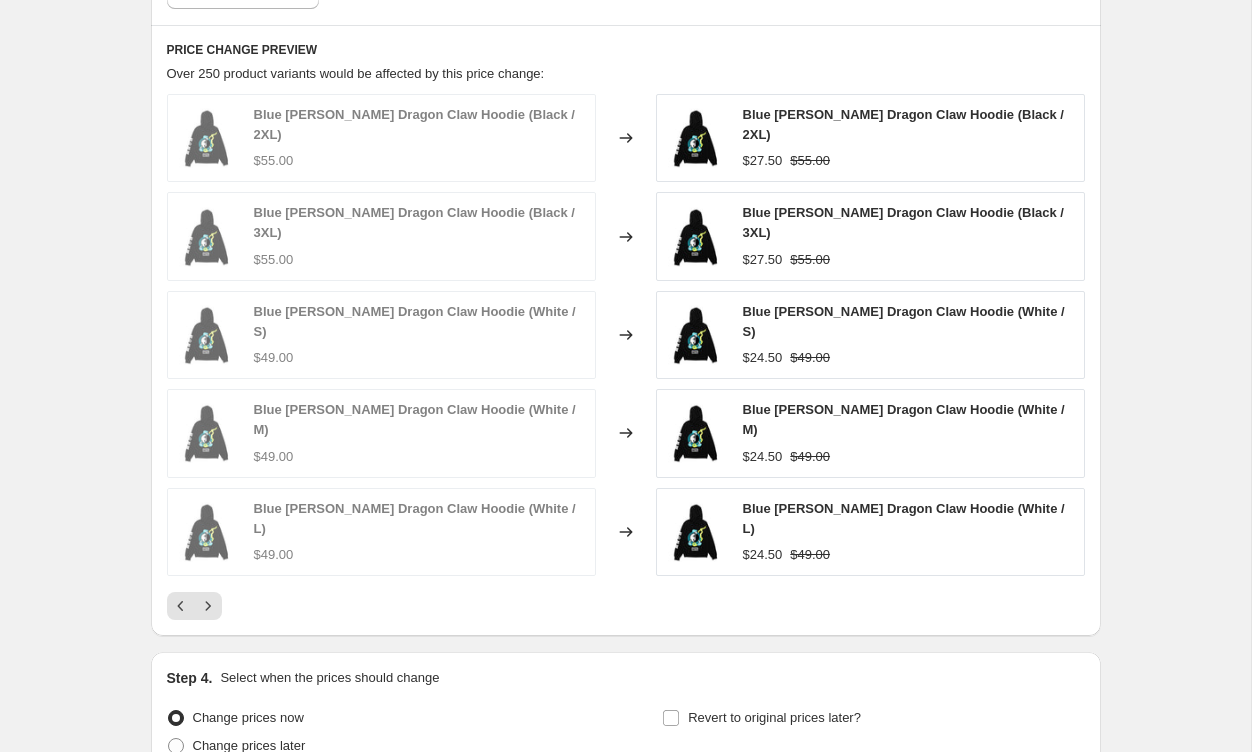 scroll, scrollTop: 1317, scrollLeft: 0, axis: vertical 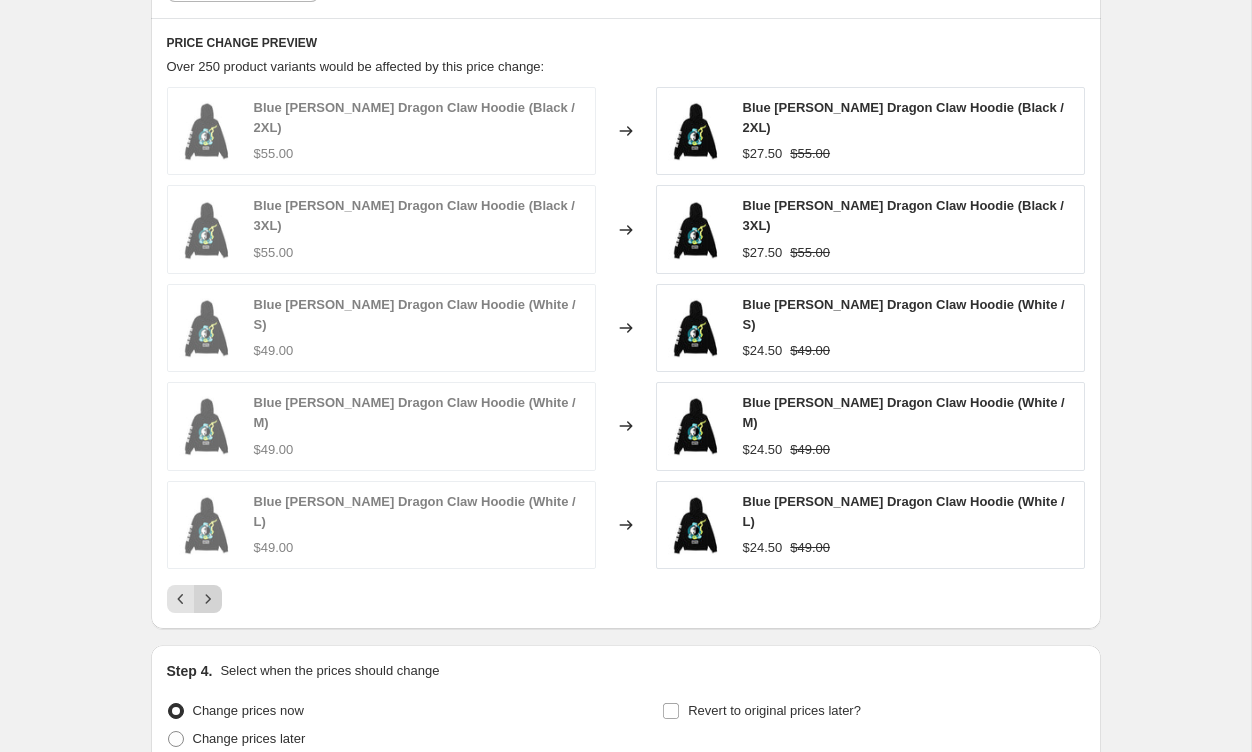 click 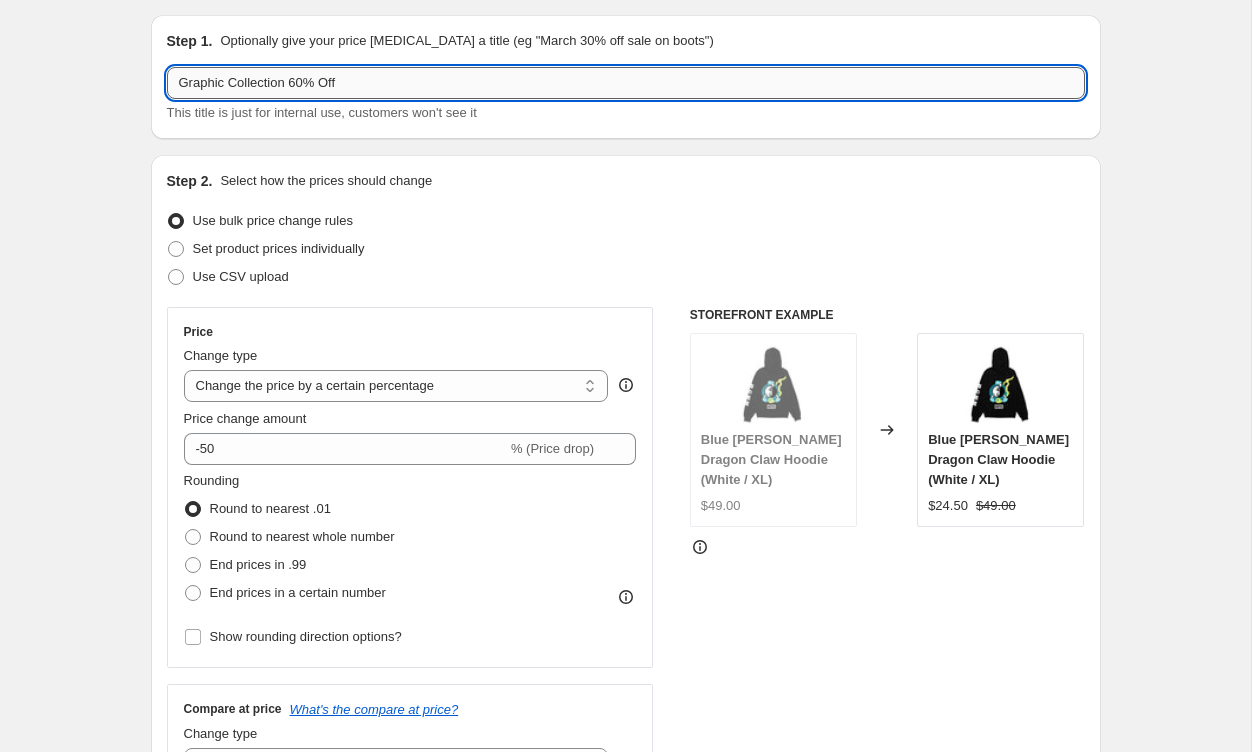 click on "Graphic Collection 60% Off" at bounding box center (626, 83) 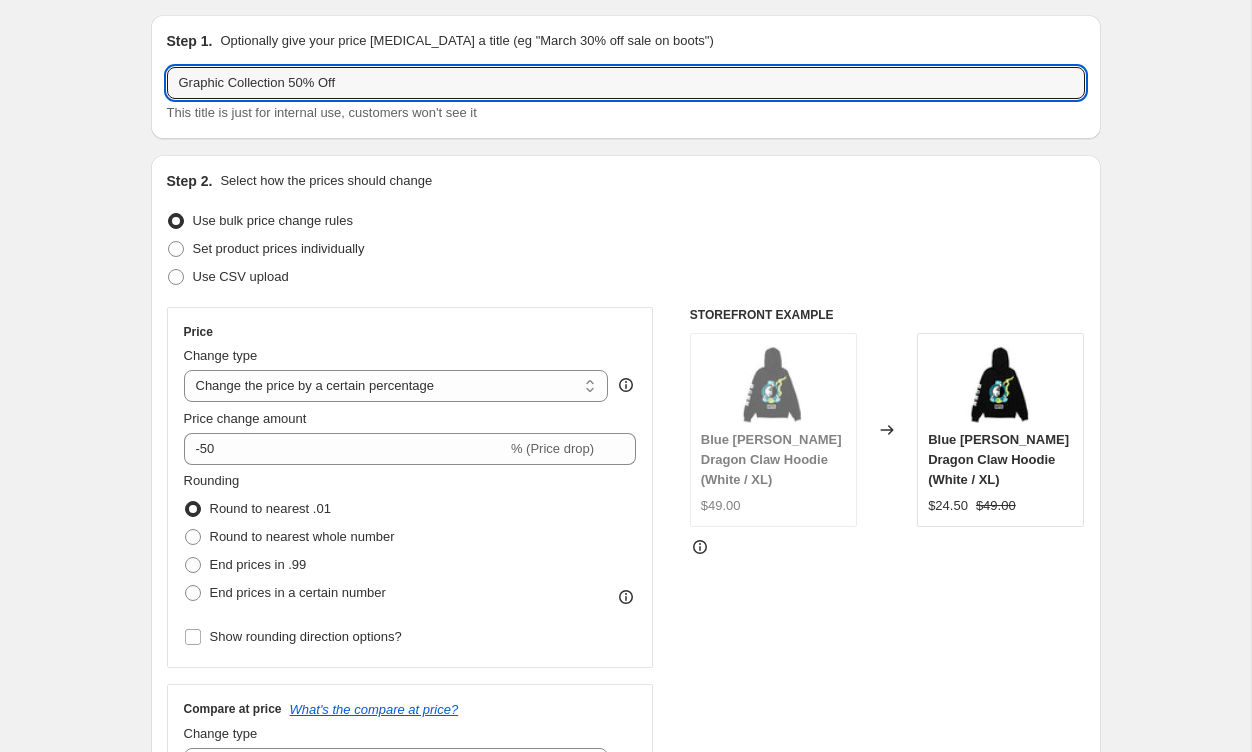 type on "Graphic Collection 50% Off" 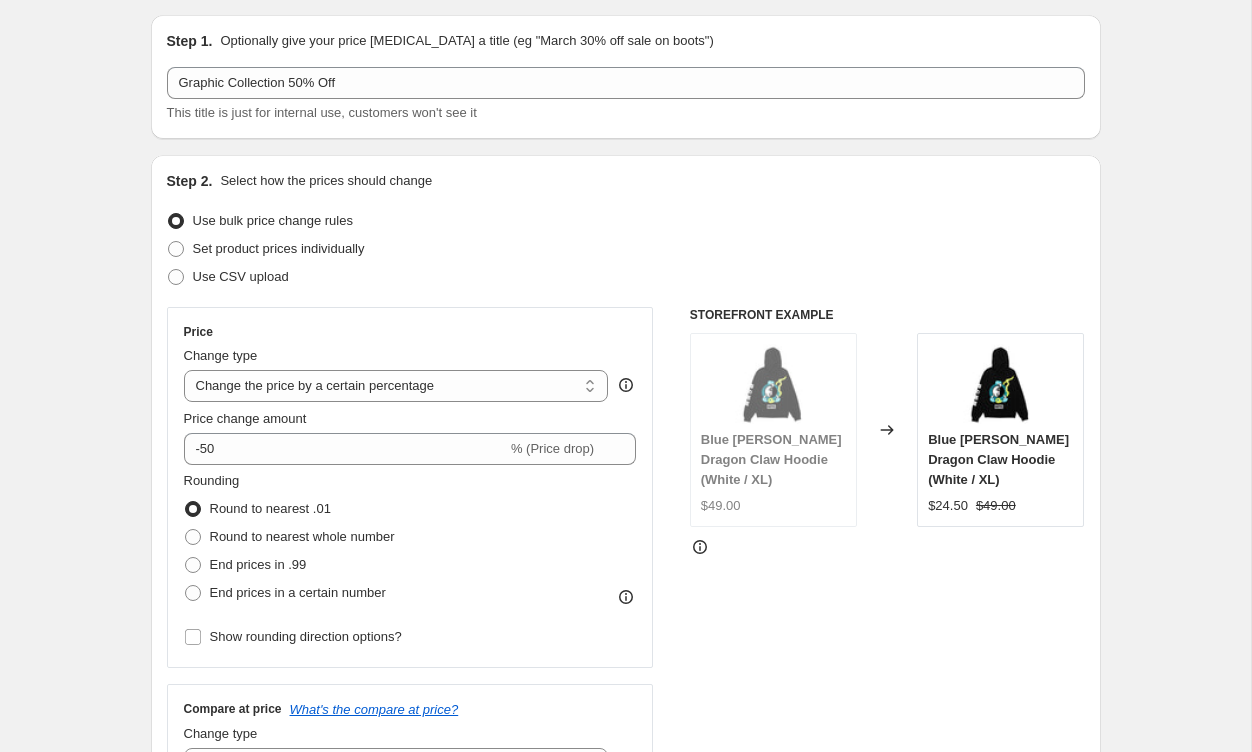 click on "Create new price [MEDICAL_DATA]. This page is ready Create new price [MEDICAL_DATA] Draft Step 1. Optionally give your price [MEDICAL_DATA] a title (eg "March 30% off sale on boots") Graphic Collection 50% Off This title is just for internal use, customers won't see it Step 2. Select how the prices should change Use bulk price change rules Set product prices individually Use CSV upload Price Change type Change the price to a certain amount Change the price by a certain amount Change the price by a certain percentage Change the price to the current compare at price (price before sale) Change the price by a certain amount relative to the compare at price Change the price by a certain percentage relative to the compare at price Don't change the price Change the price by a certain percentage relative to the cost per item Change price to certain cost margin Change the price by a certain percentage Price change amount -50 % (Price drop) Rounding Round to nearest .01 Round to nearest whole number End prices in .99 Change type" at bounding box center (625, 1060) 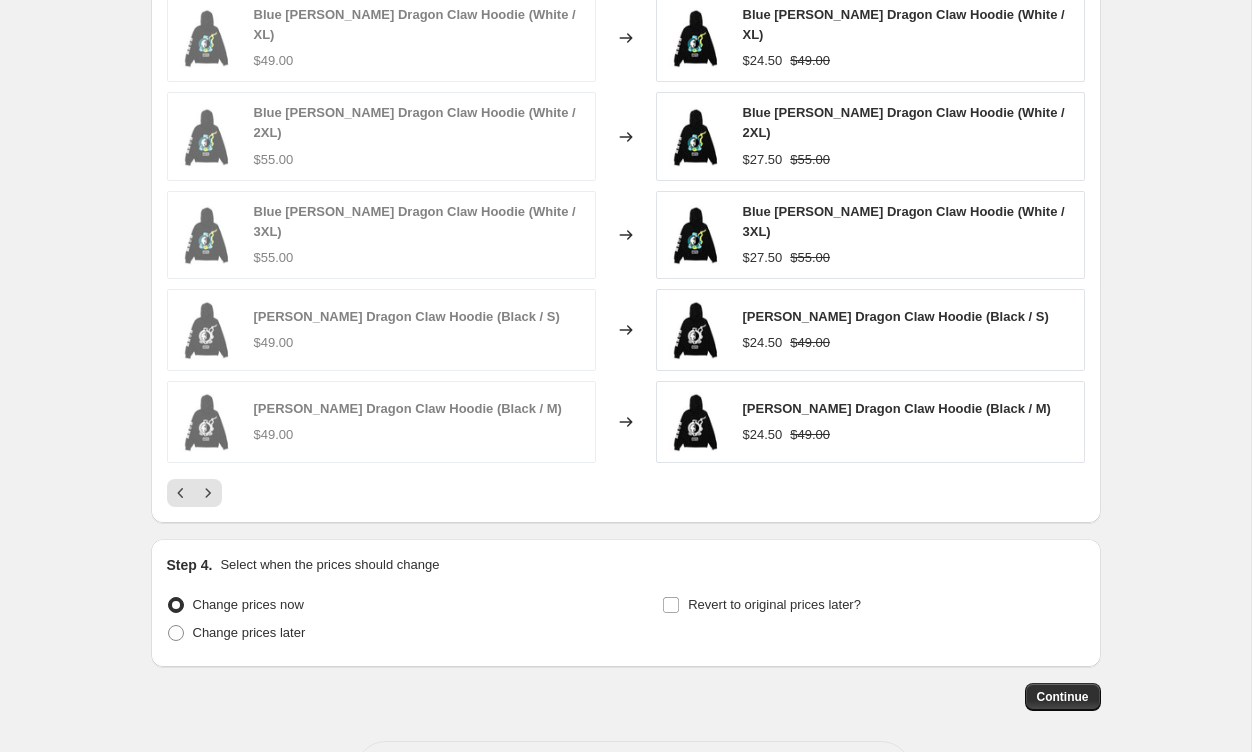 scroll, scrollTop: 1406, scrollLeft: 0, axis: vertical 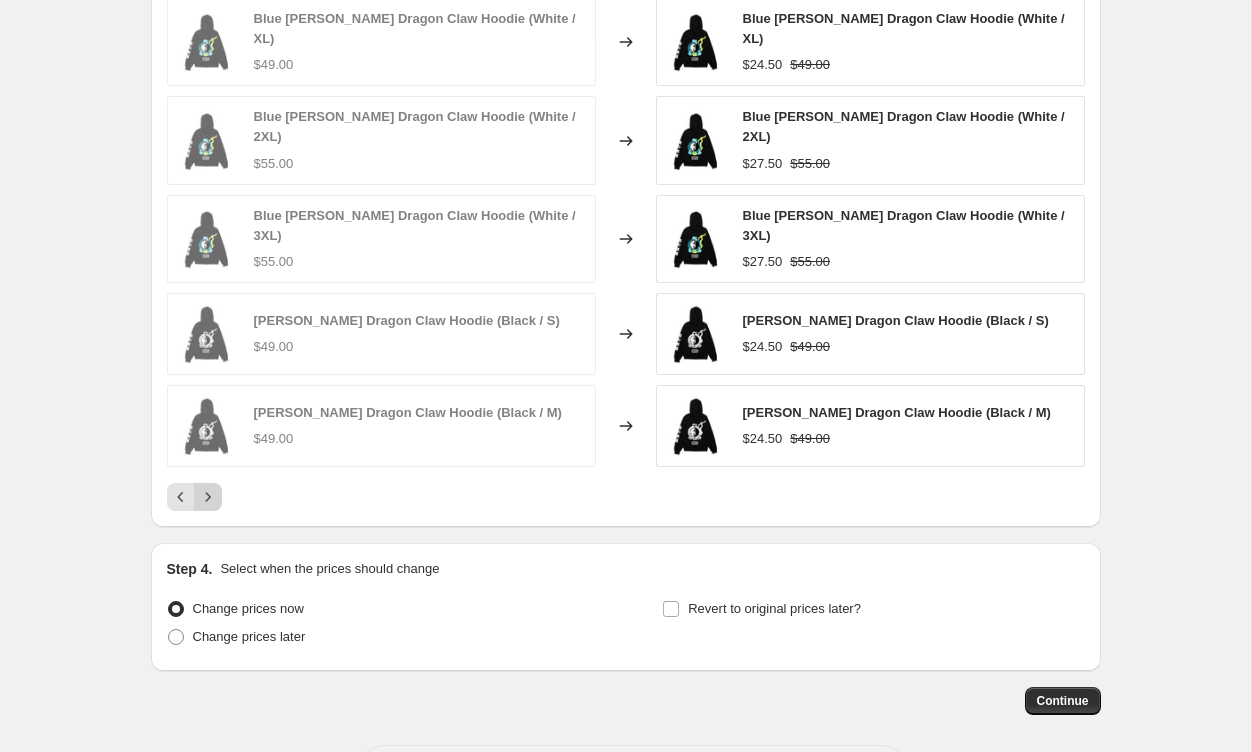 click 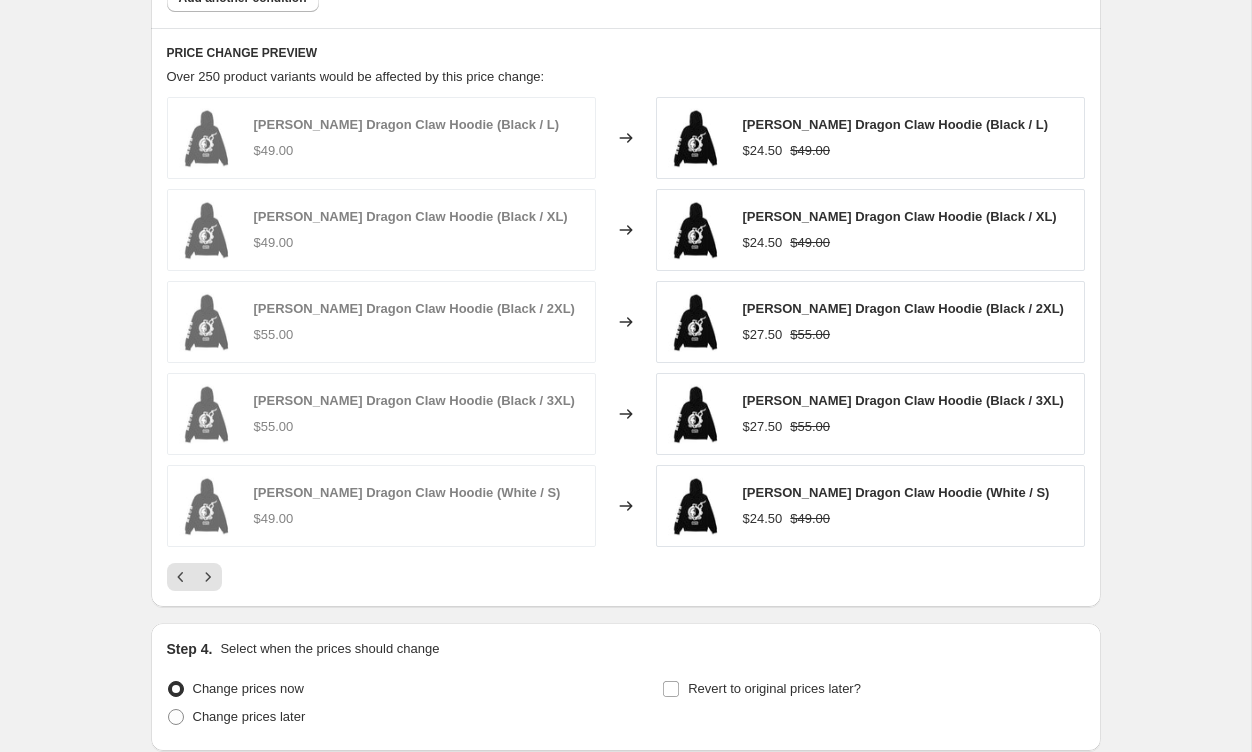 scroll, scrollTop: 1328, scrollLeft: 0, axis: vertical 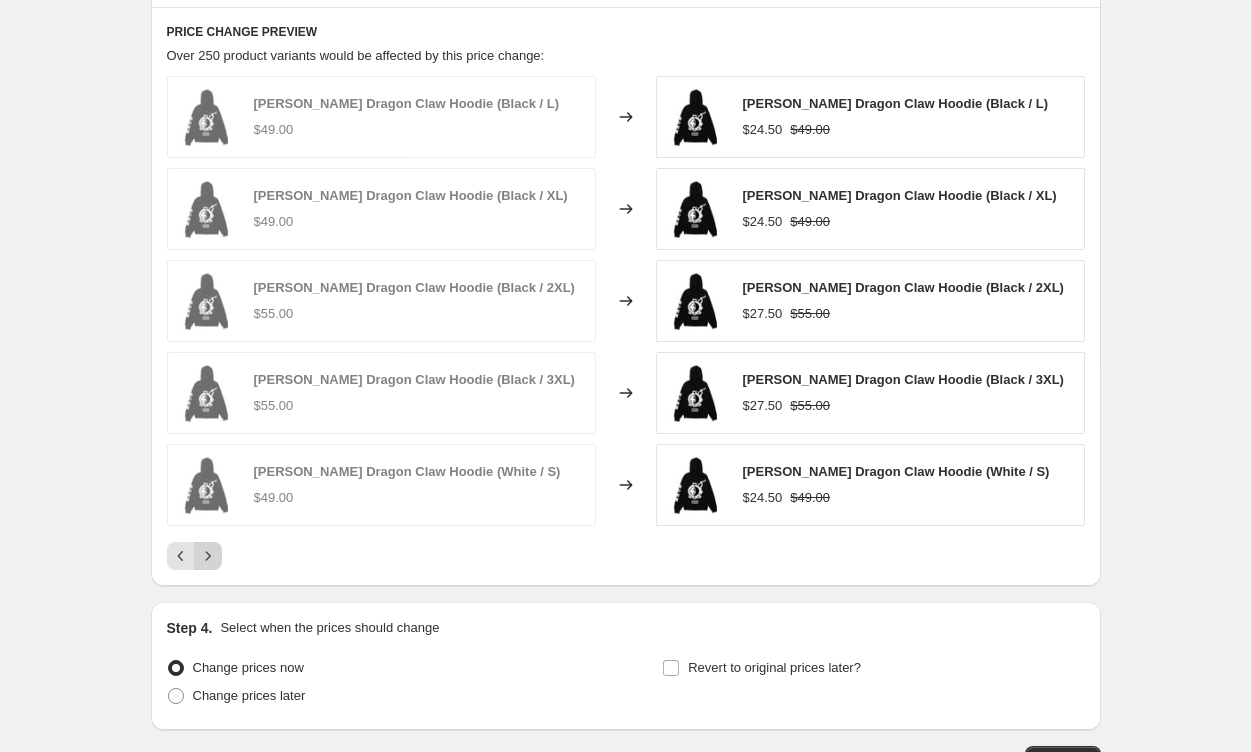 click 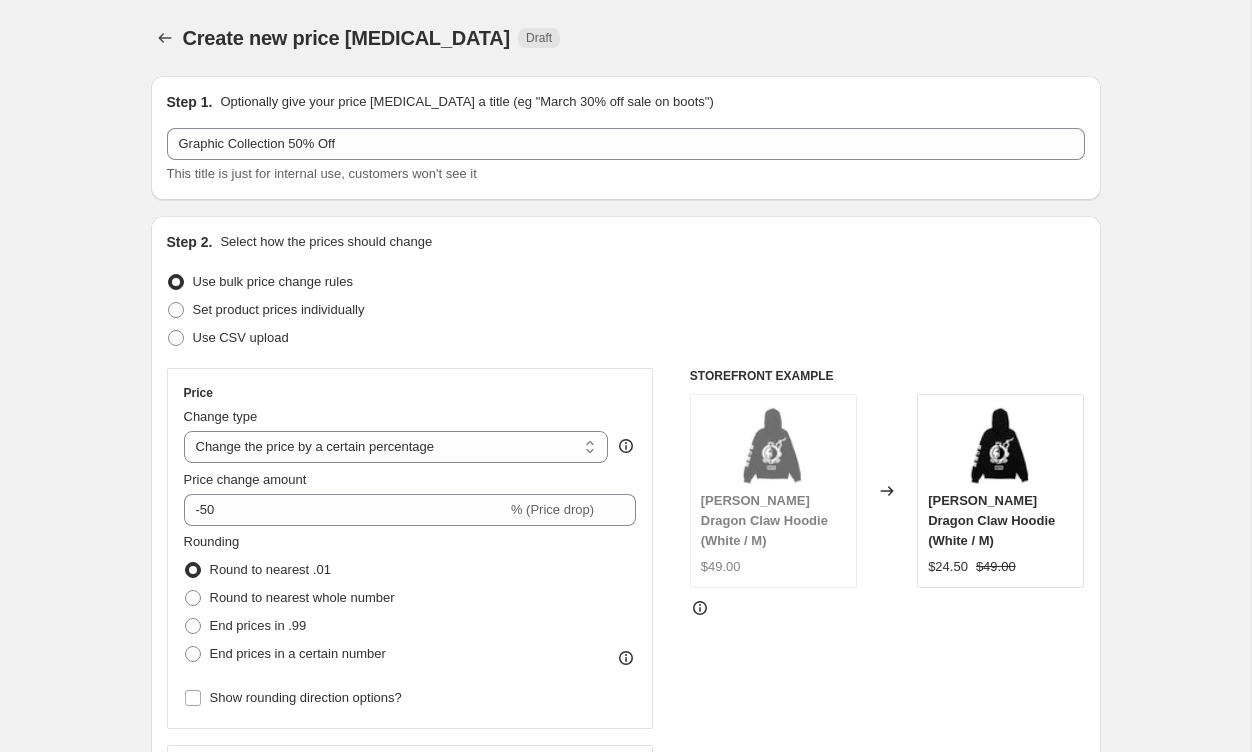 scroll, scrollTop: 1472, scrollLeft: 0, axis: vertical 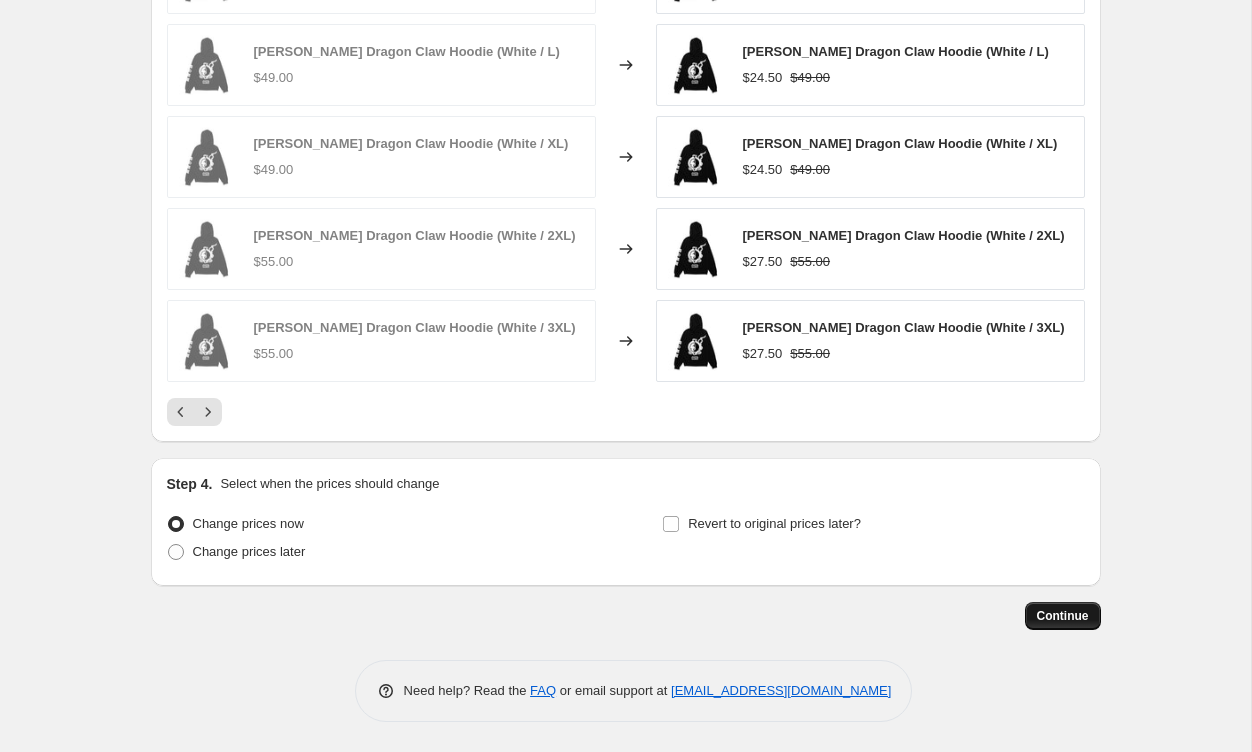 click on "Continue" at bounding box center (1063, 616) 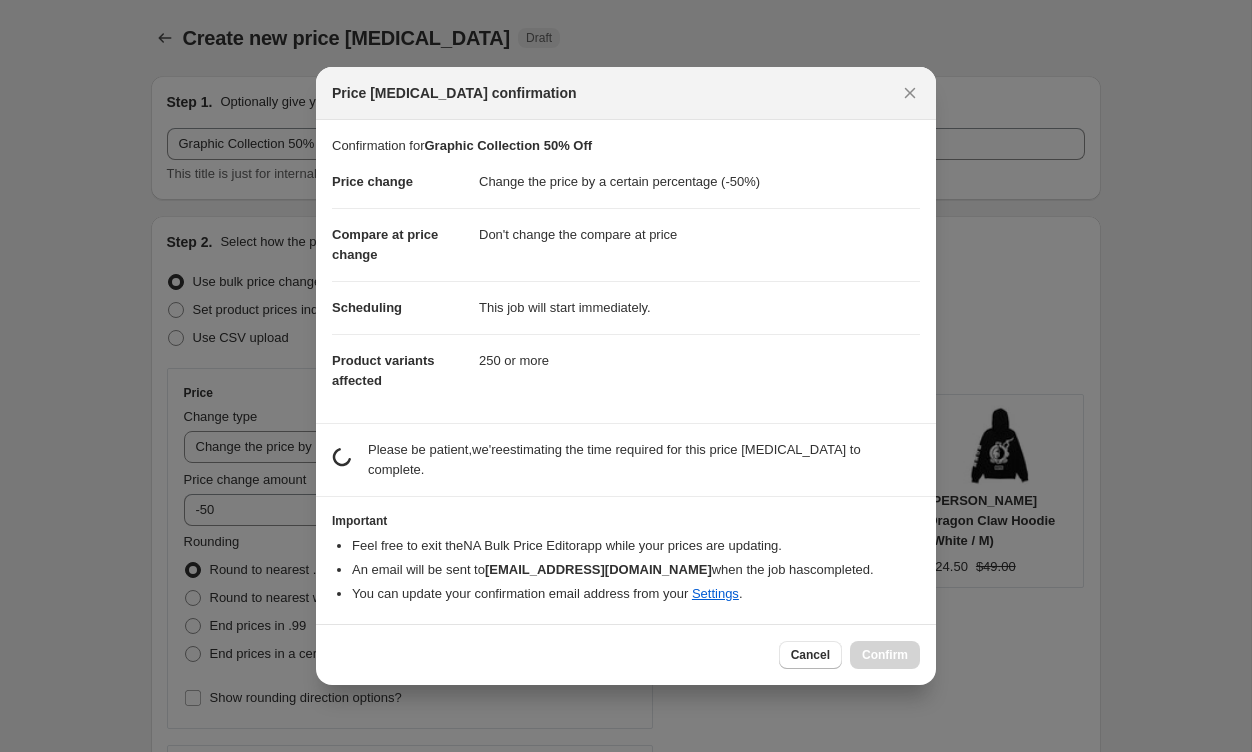 scroll, scrollTop: 0, scrollLeft: 0, axis: both 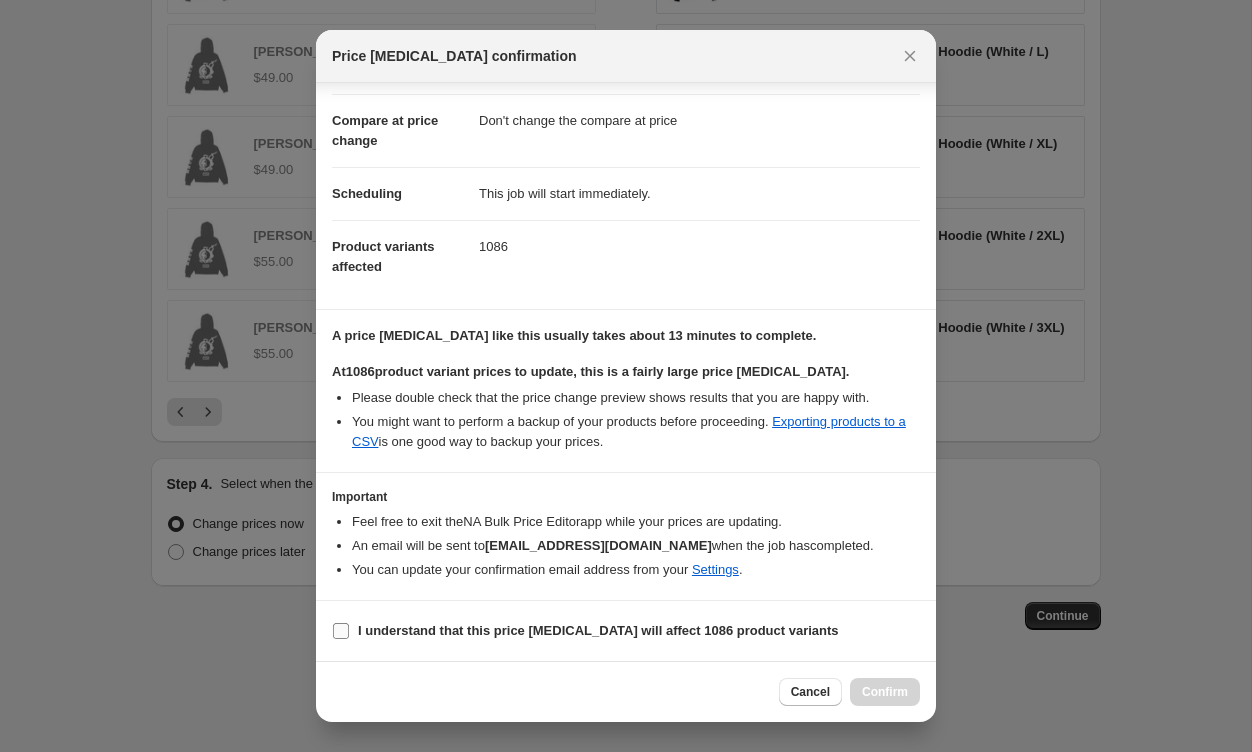click on "I understand that this price [MEDICAL_DATA] will affect 1086 product variants" at bounding box center (341, 631) 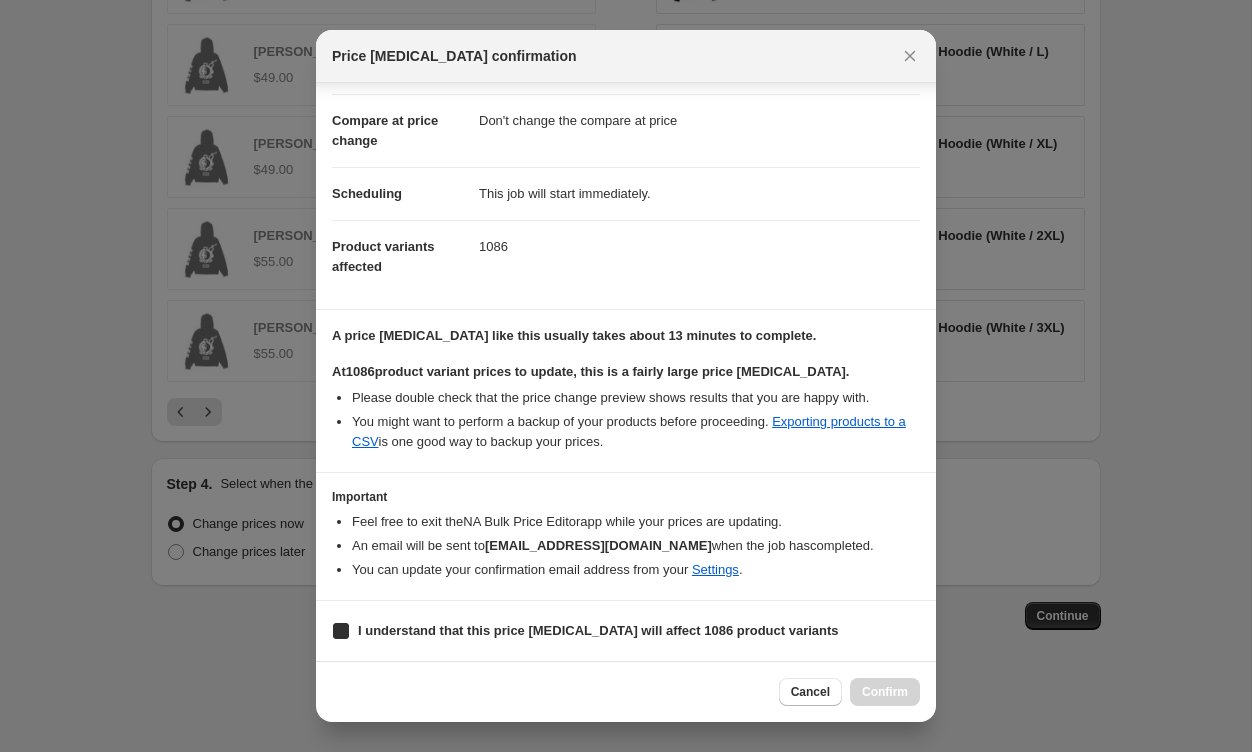 checkbox on "true" 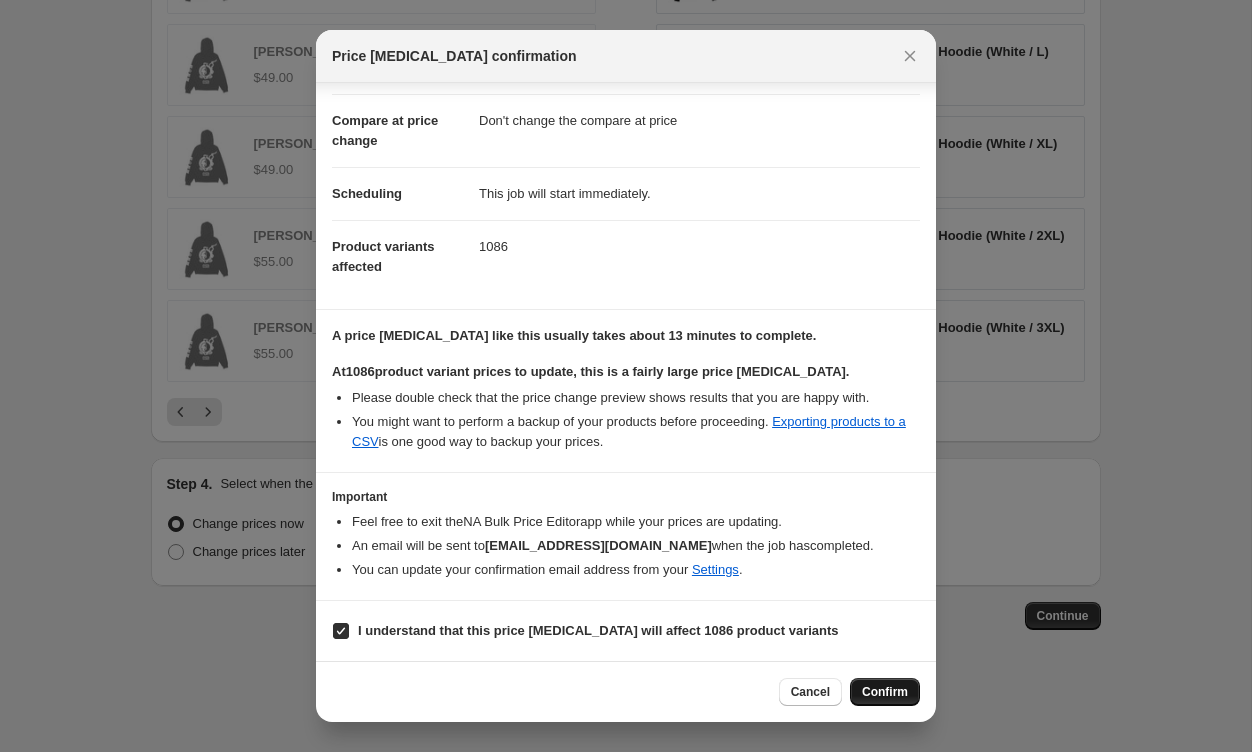 click on "Confirm" at bounding box center [885, 692] 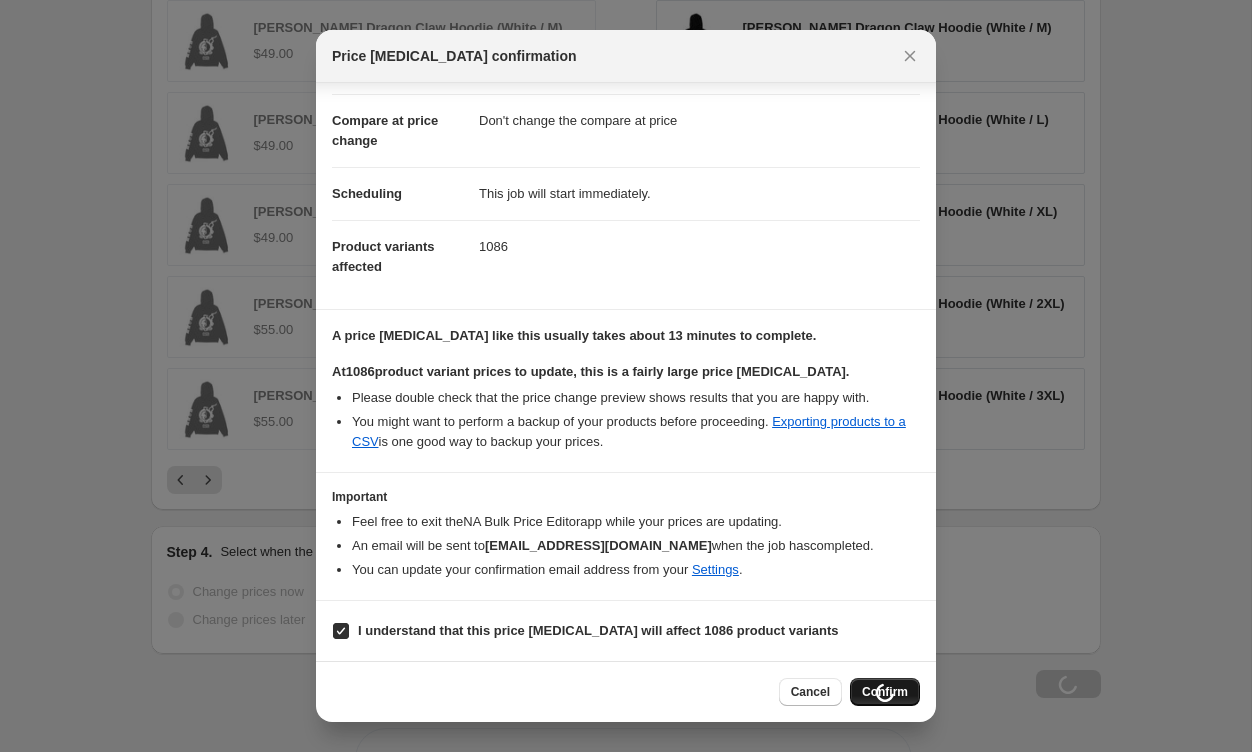 scroll, scrollTop: 1540, scrollLeft: 0, axis: vertical 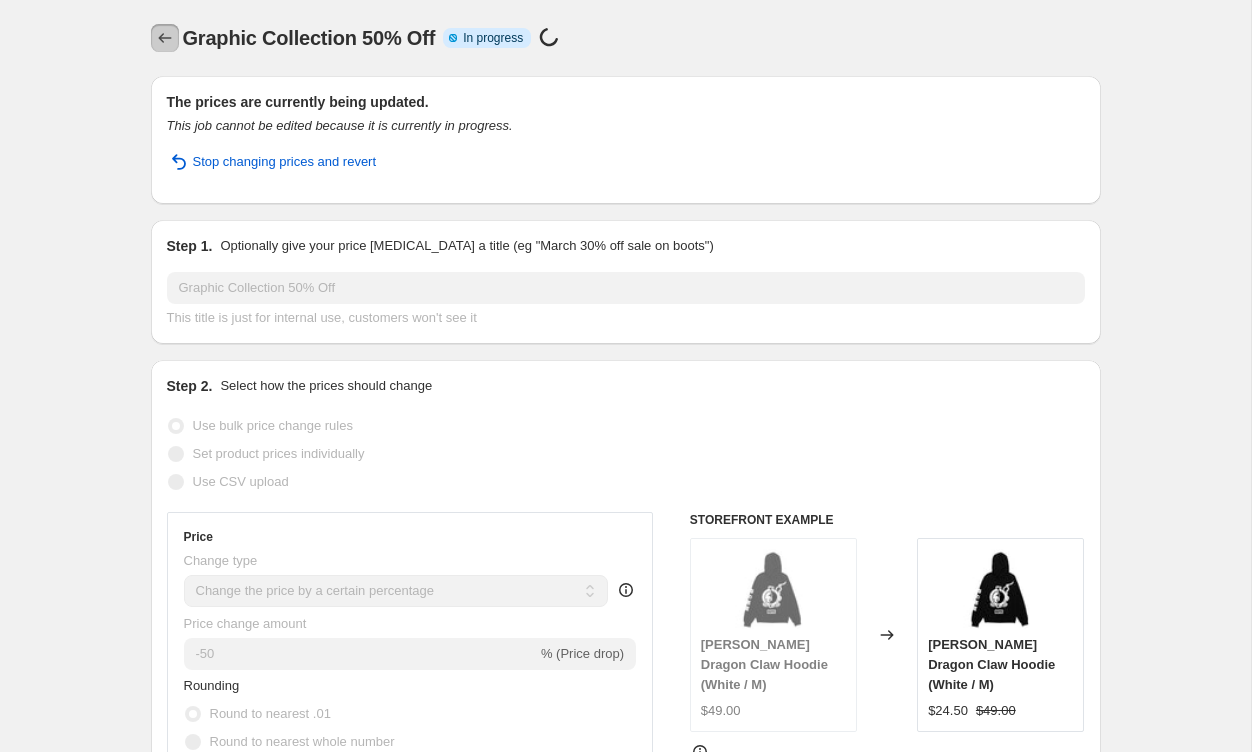 click 